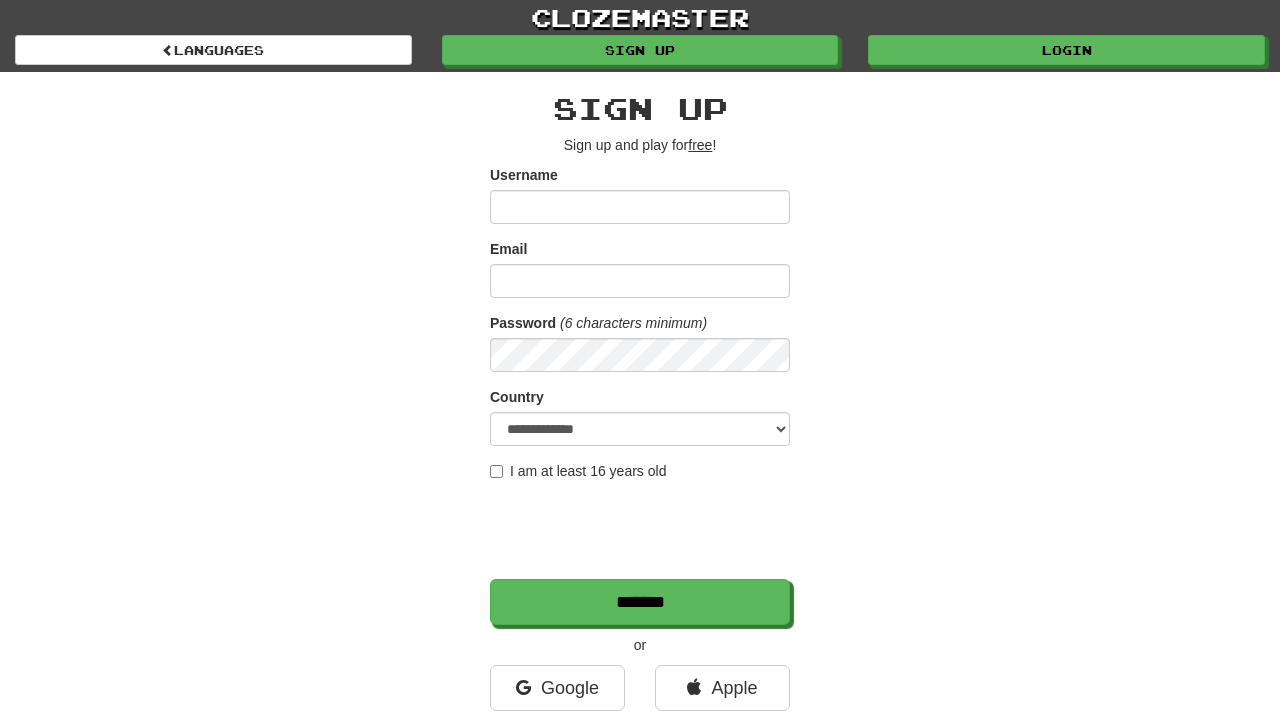 scroll, scrollTop: 0, scrollLeft: 0, axis: both 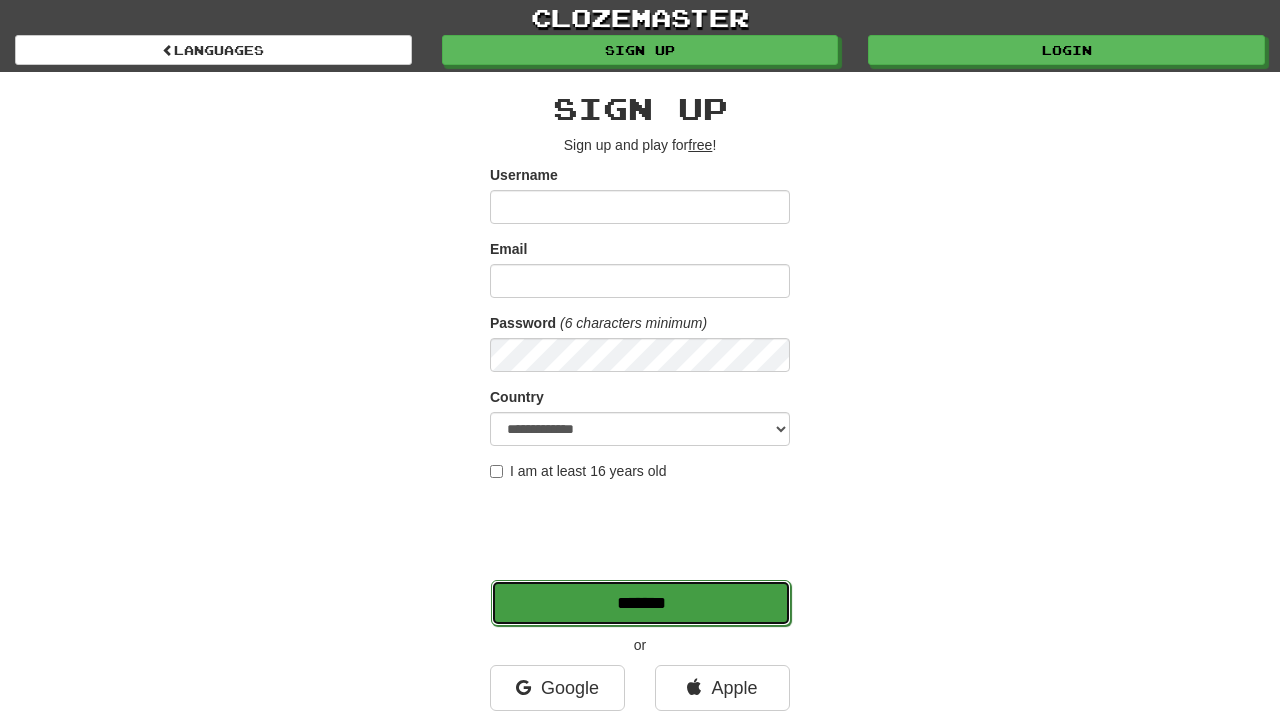 click on "*******" at bounding box center (641, 603) 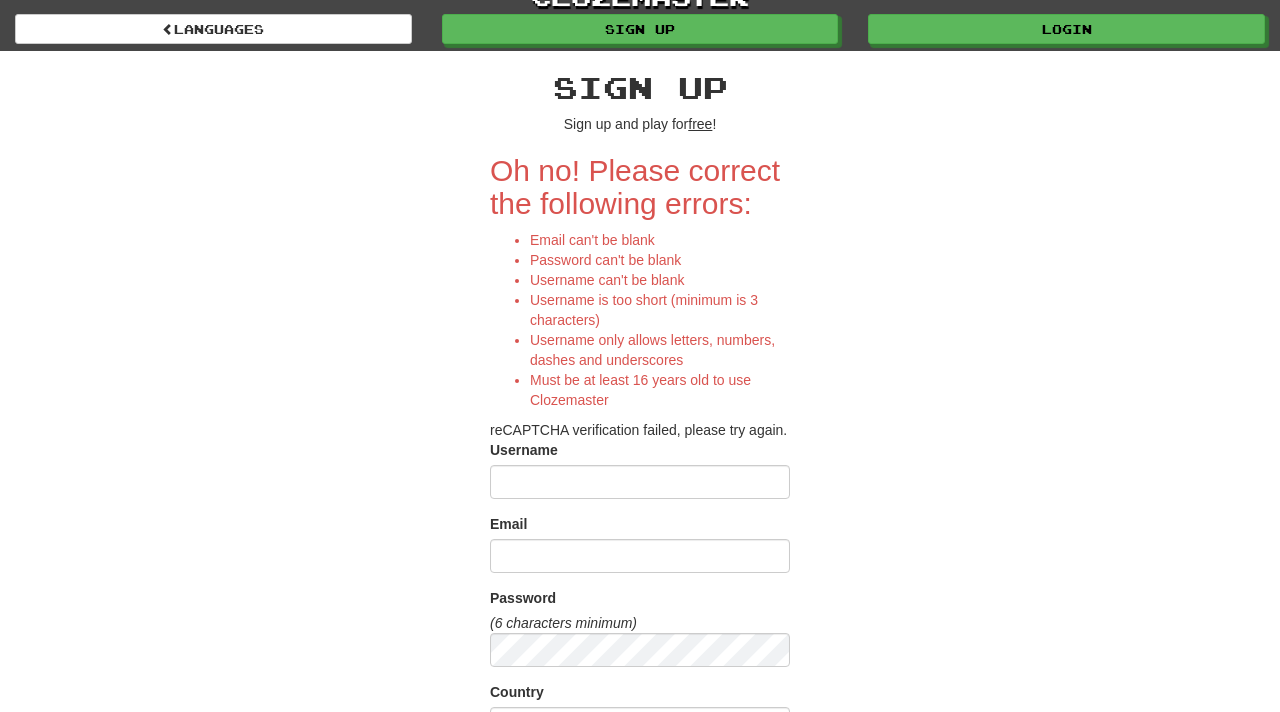 scroll, scrollTop: 0, scrollLeft: 0, axis: both 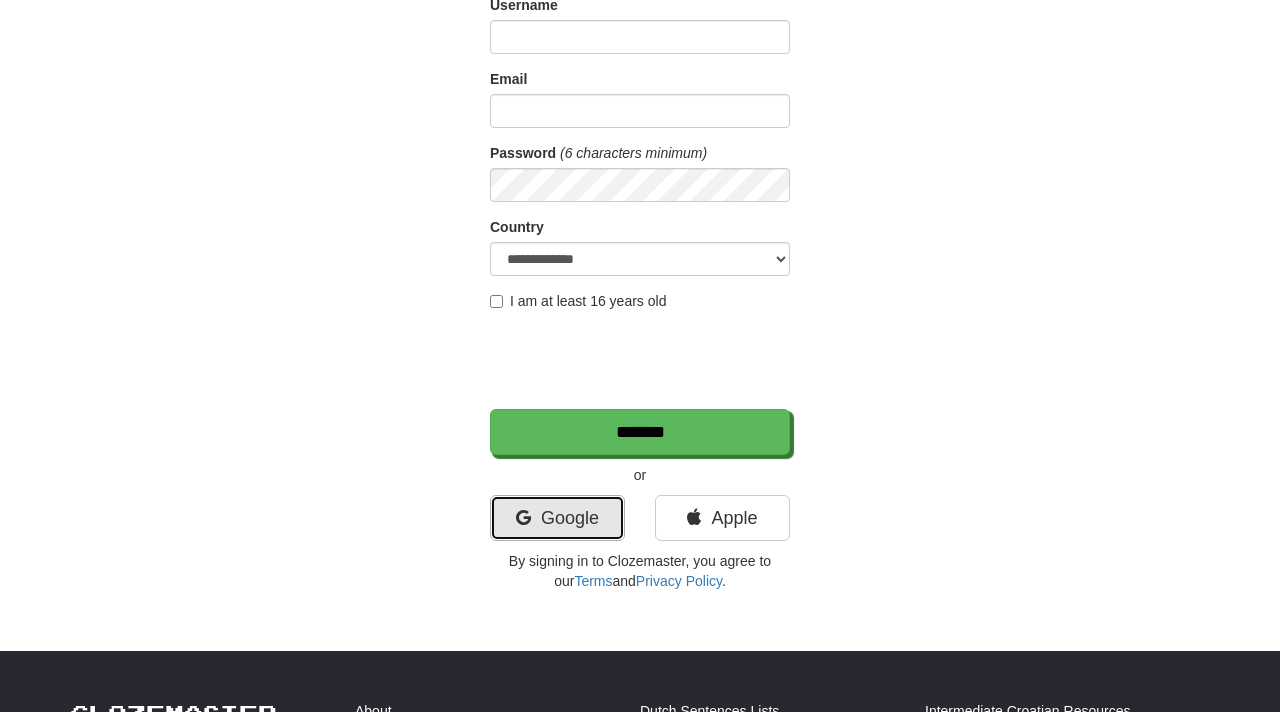 click on "Google" at bounding box center [557, 518] 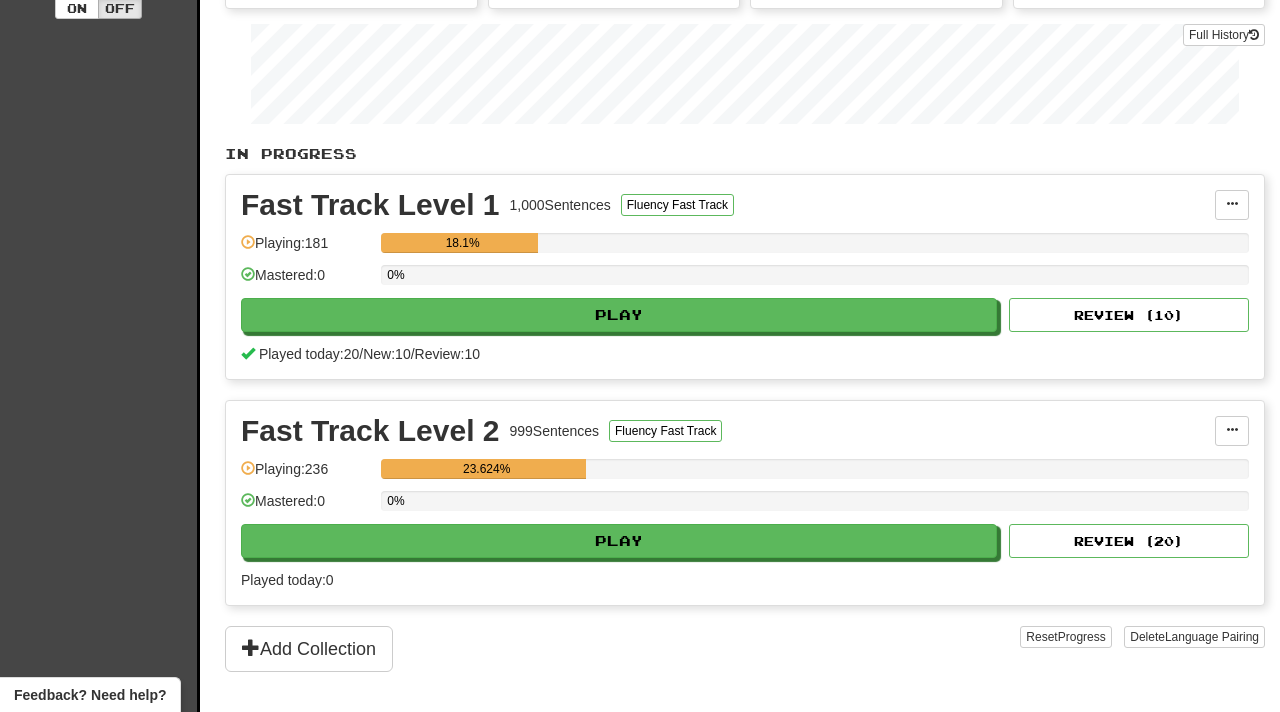 scroll, scrollTop: 503, scrollLeft: 0, axis: vertical 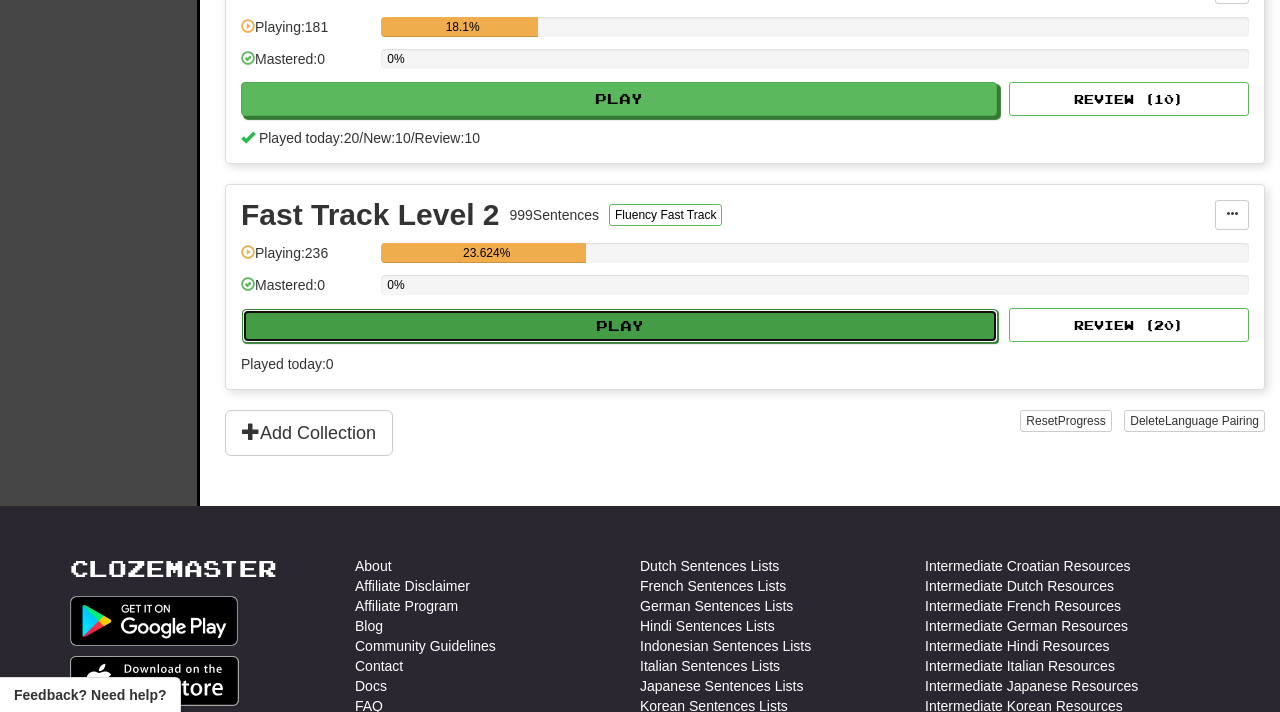 click on "Play" at bounding box center [620, 326] 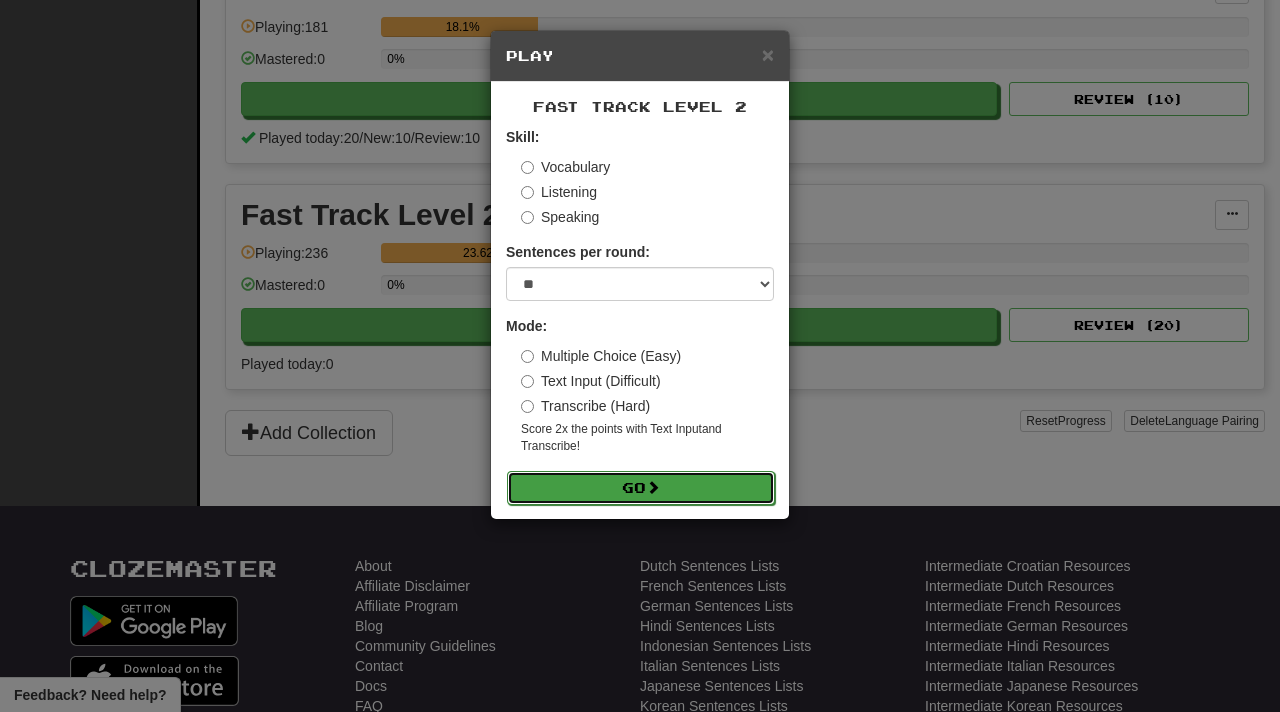 click on "Go" at bounding box center (641, 488) 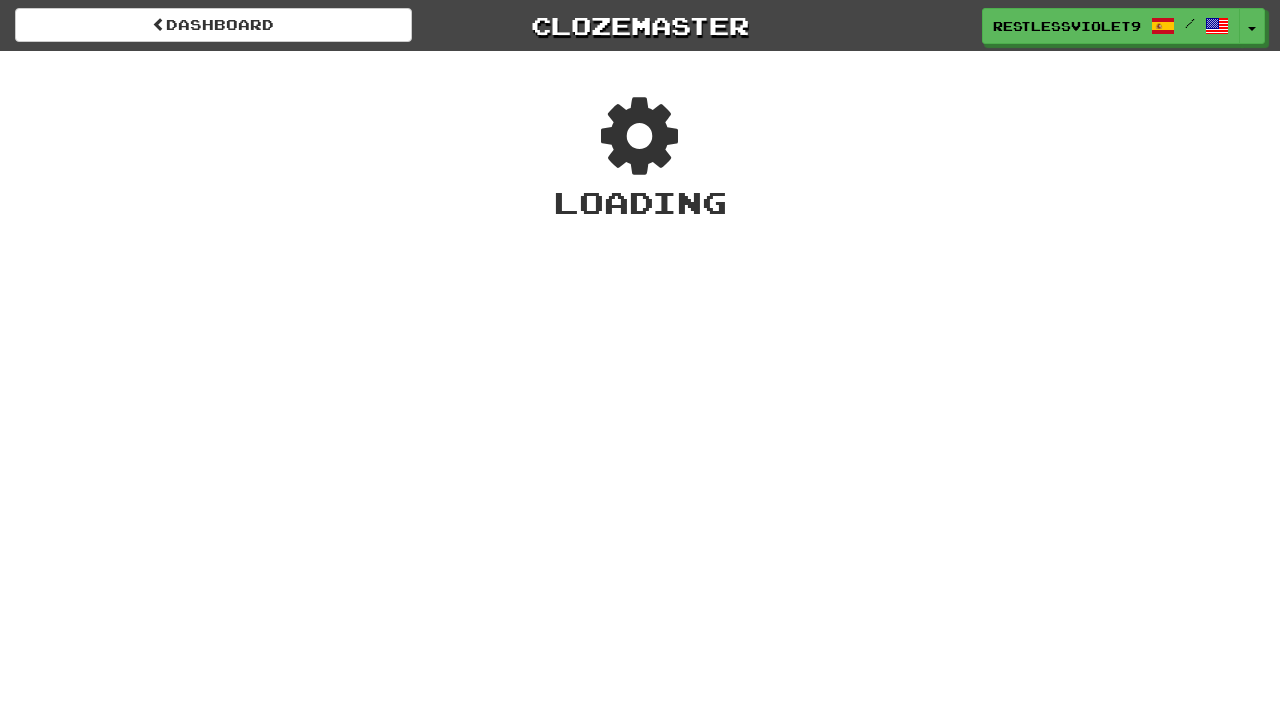 scroll, scrollTop: 0, scrollLeft: 0, axis: both 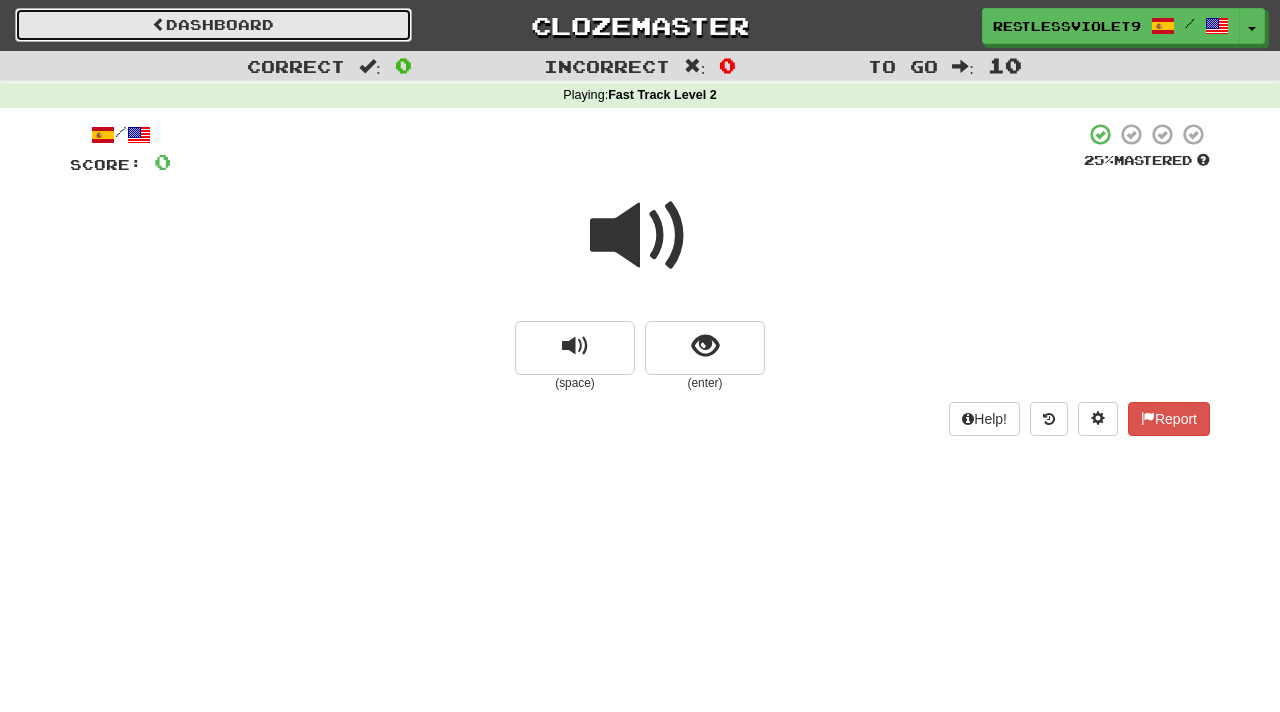 click on "Dashboard" at bounding box center [213, 25] 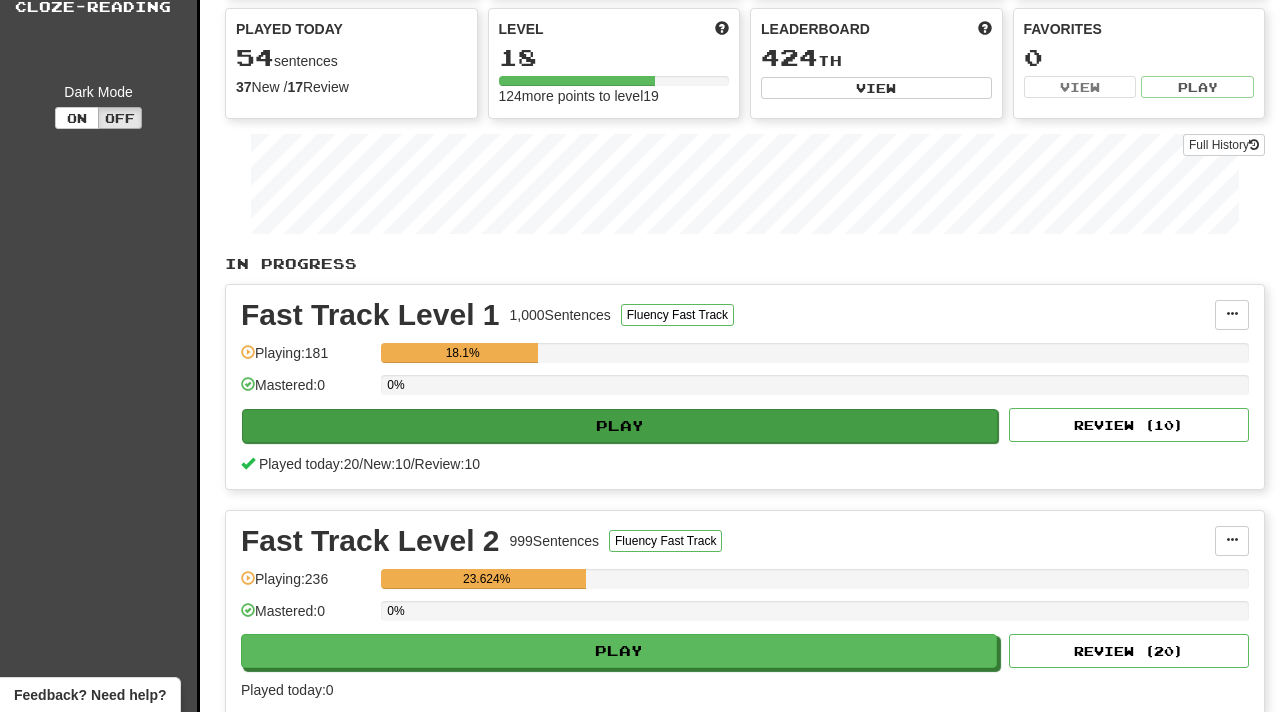 scroll, scrollTop: 179, scrollLeft: 0, axis: vertical 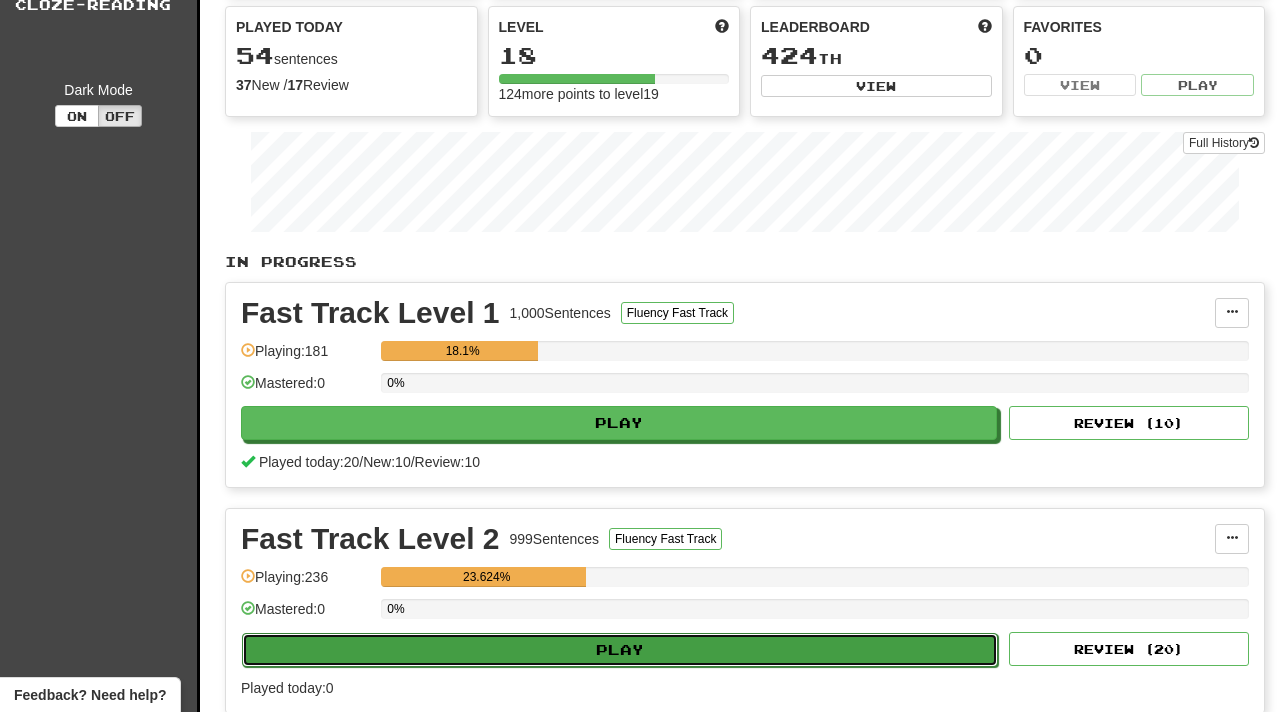 click on "Play" at bounding box center [620, 650] 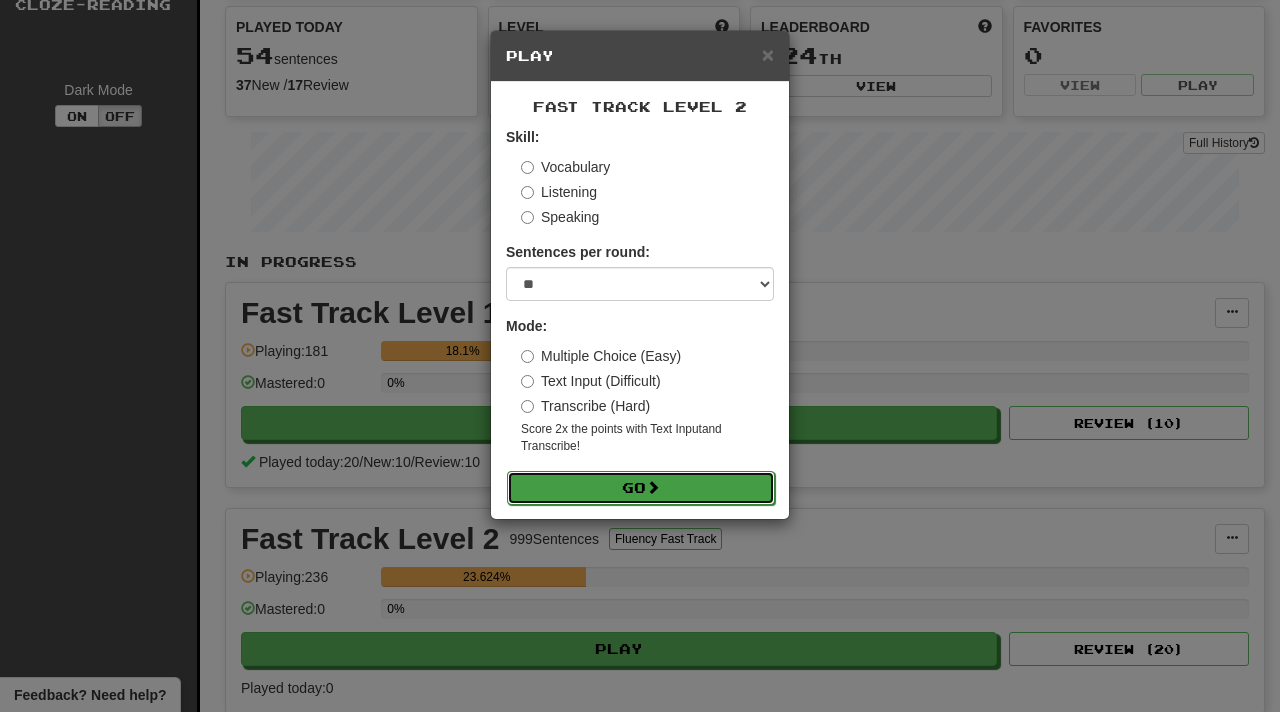 click on "Go" at bounding box center (641, 488) 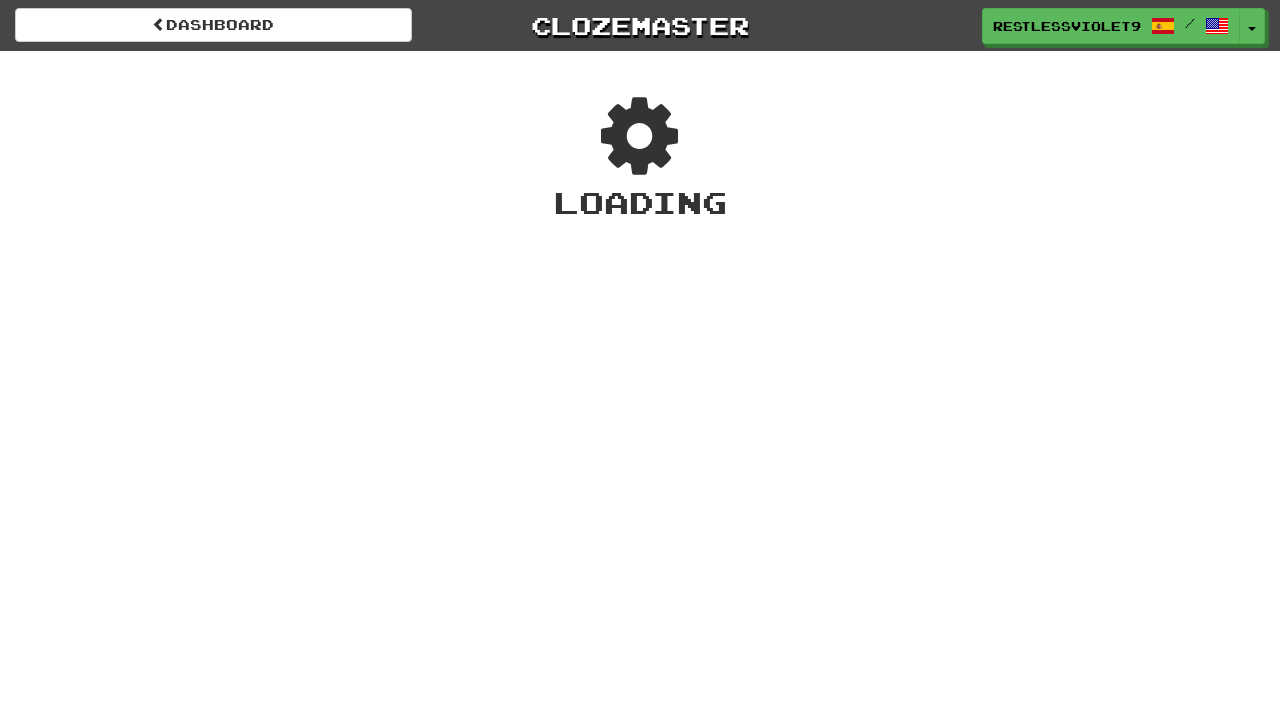 scroll, scrollTop: 0, scrollLeft: 0, axis: both 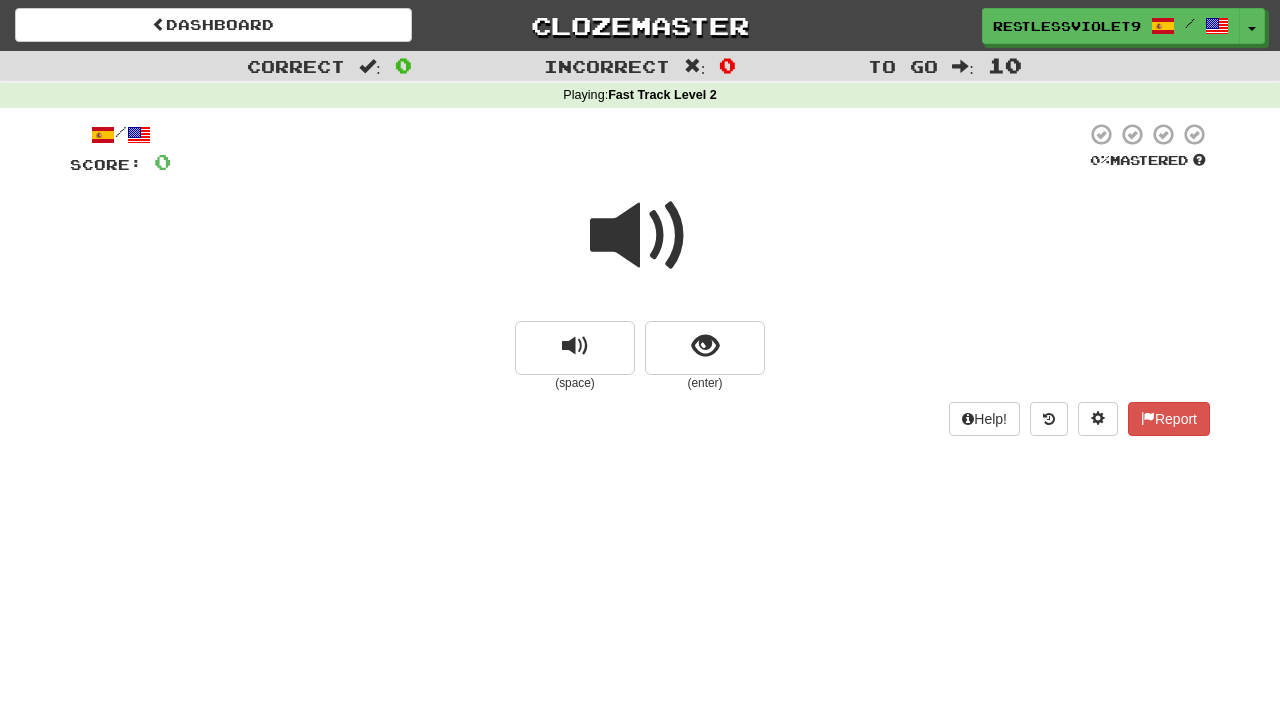 click at bounding box center [640, 236] 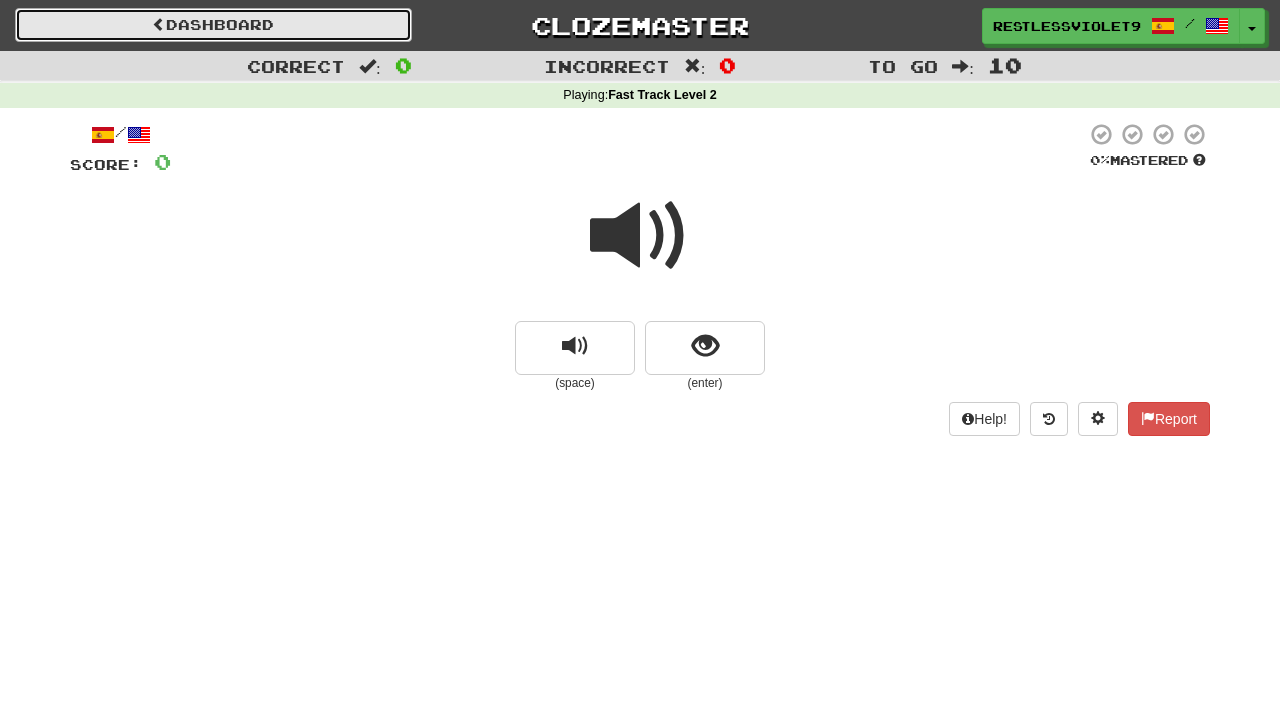click at bounding box center [159, 24] 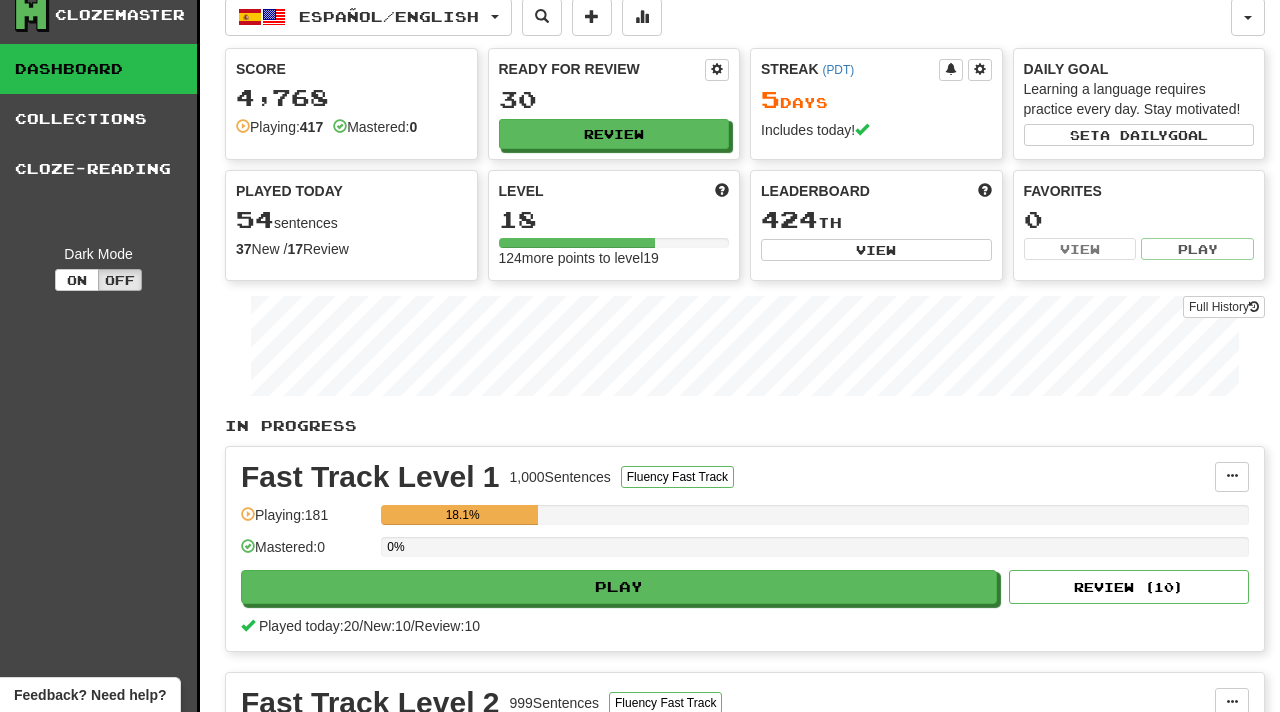 scroll, scrollTop: 0, scrollLeft: 0, axis: both 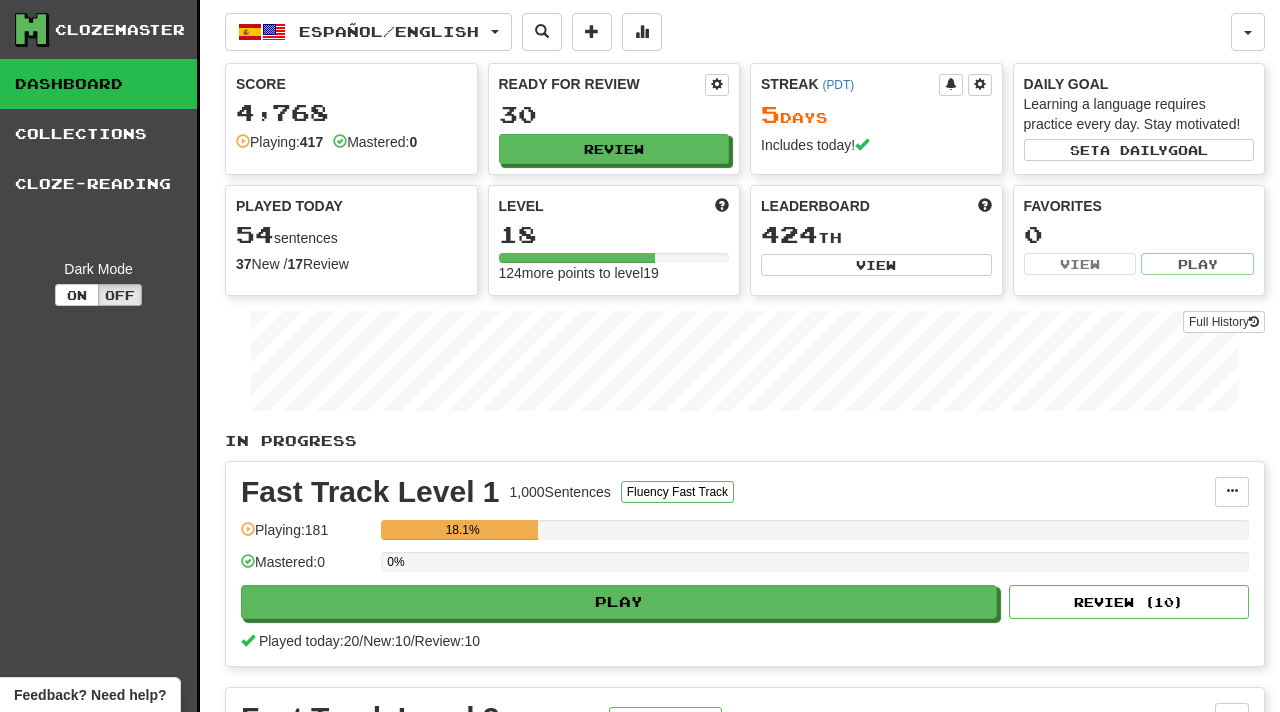 click on "Dashboard" at bounding box center (98, 84) 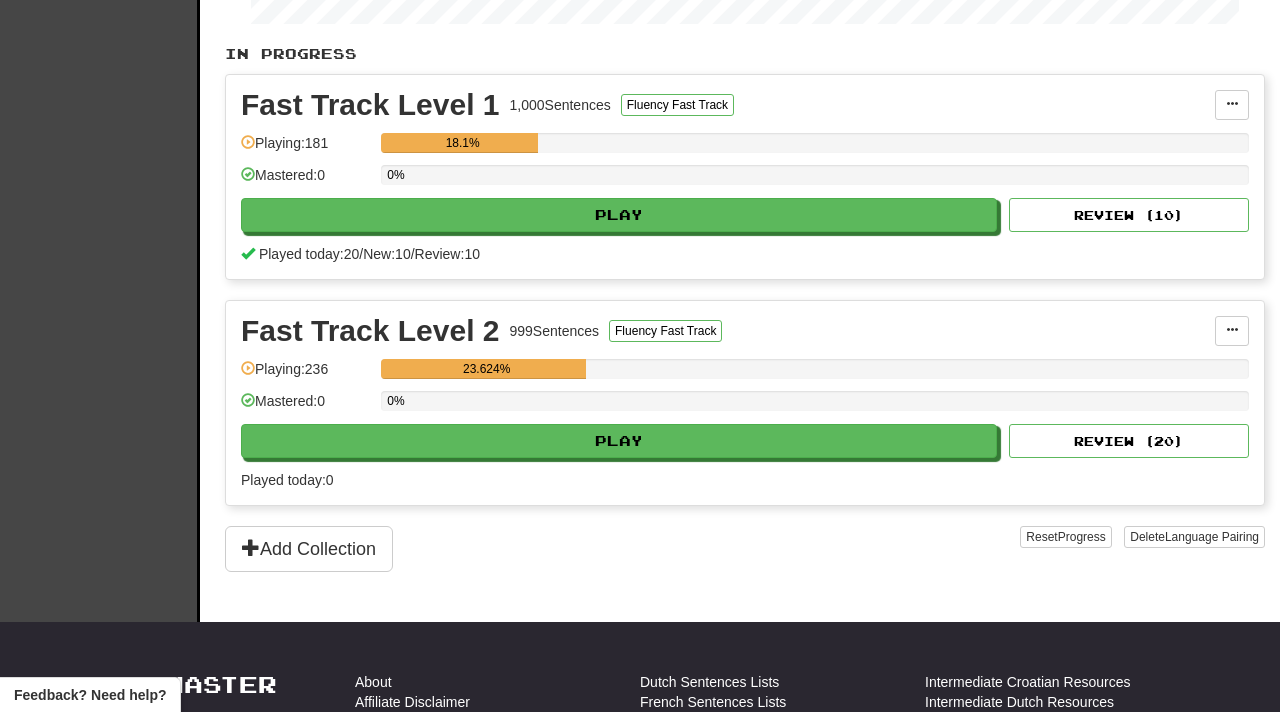 scroll, scrollTop: 392, scrollLeft: 0, axis: vertical 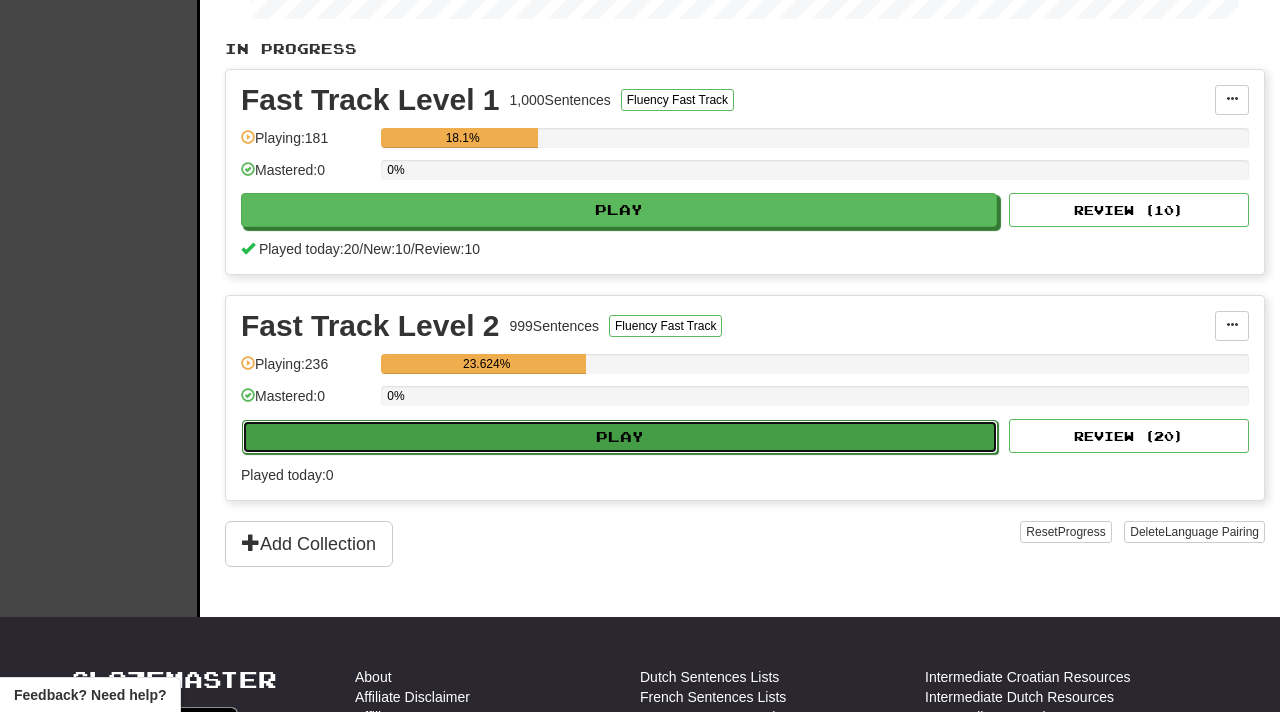 click on "Play" at bounding box center [620, 437] 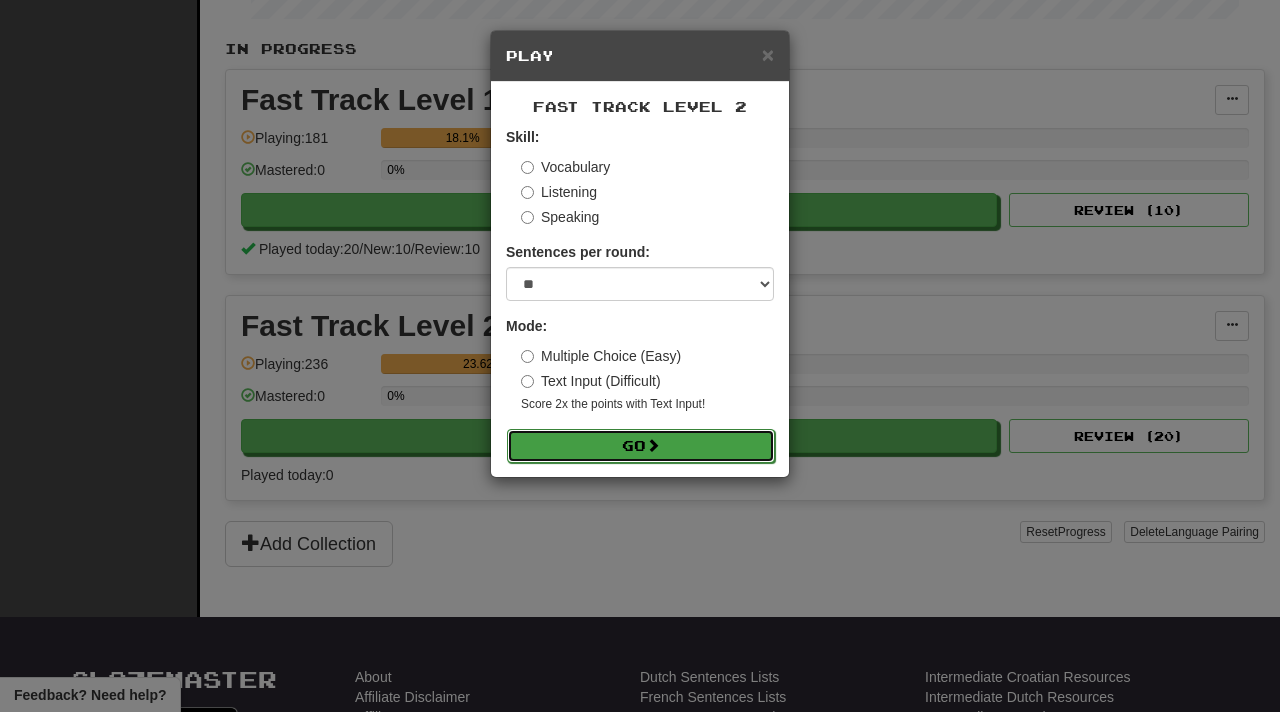 click at bounding box center (653, 445) 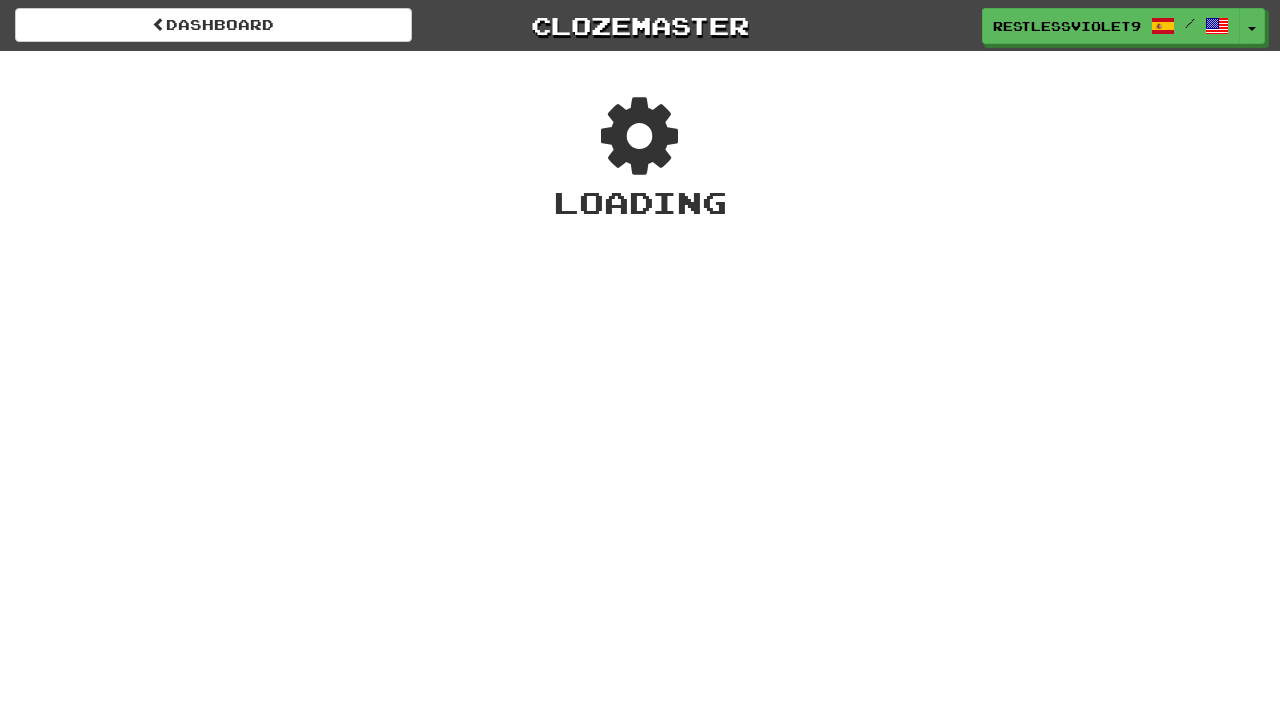 scroll, scrollTop: 0, scrollLeft: 0, axis: both 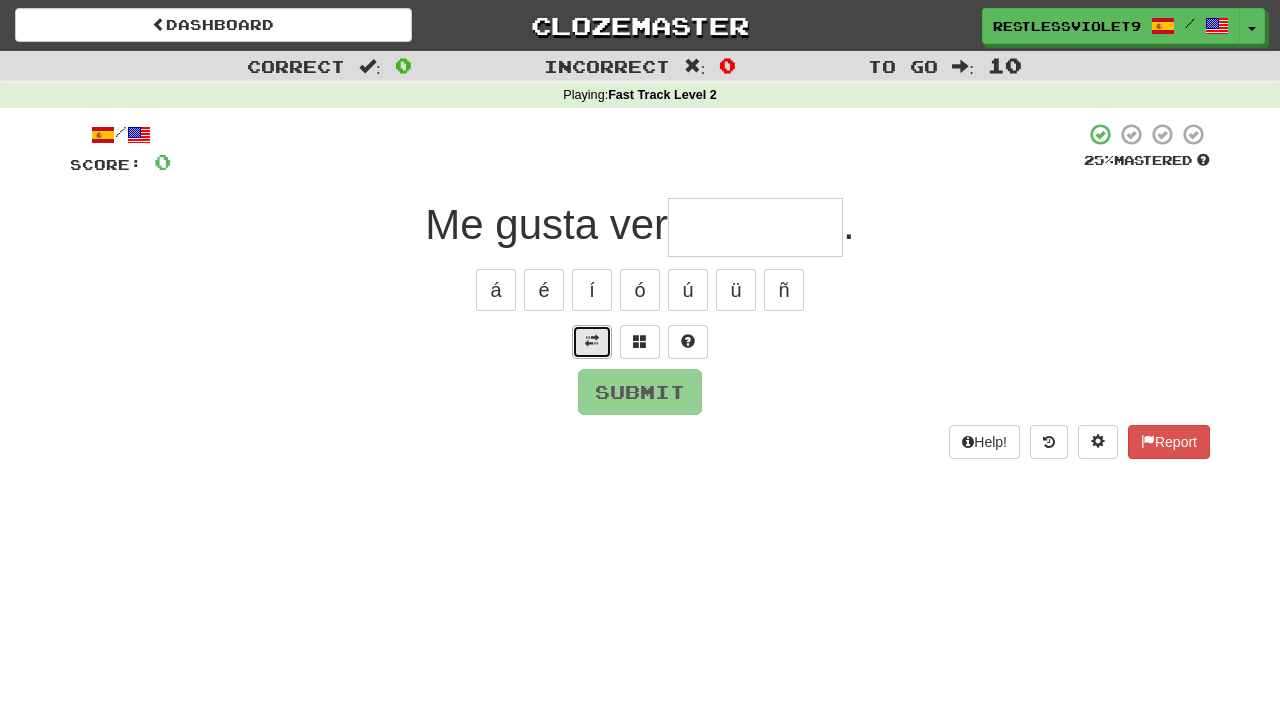 click at bounding box center [592, 341] 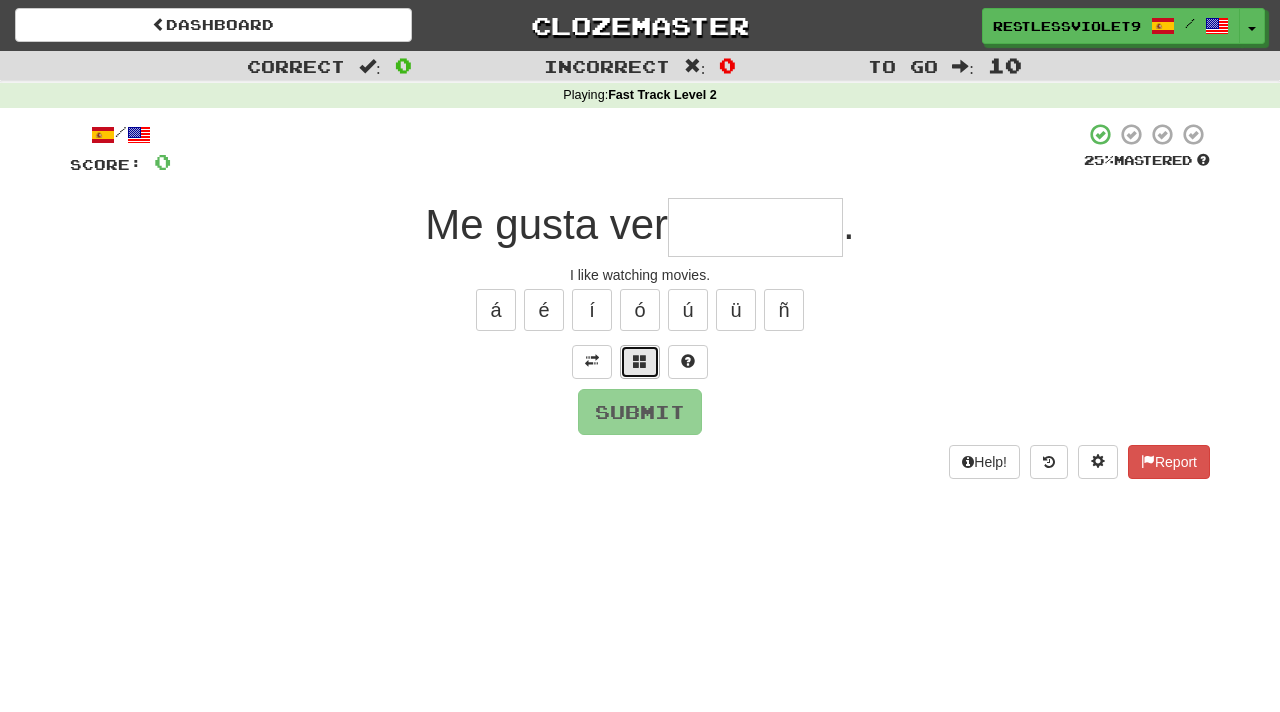 click at bounding box center [640, 361] 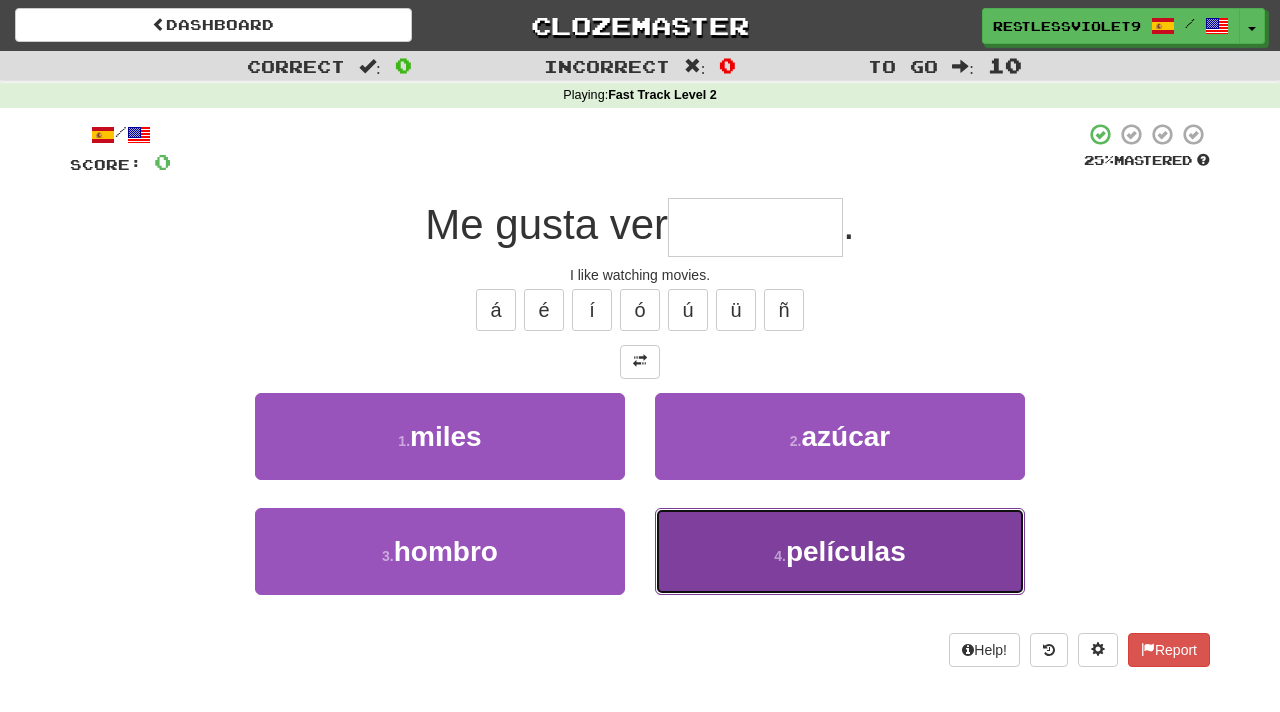 click on "películas" at bounding box center [846, 551] 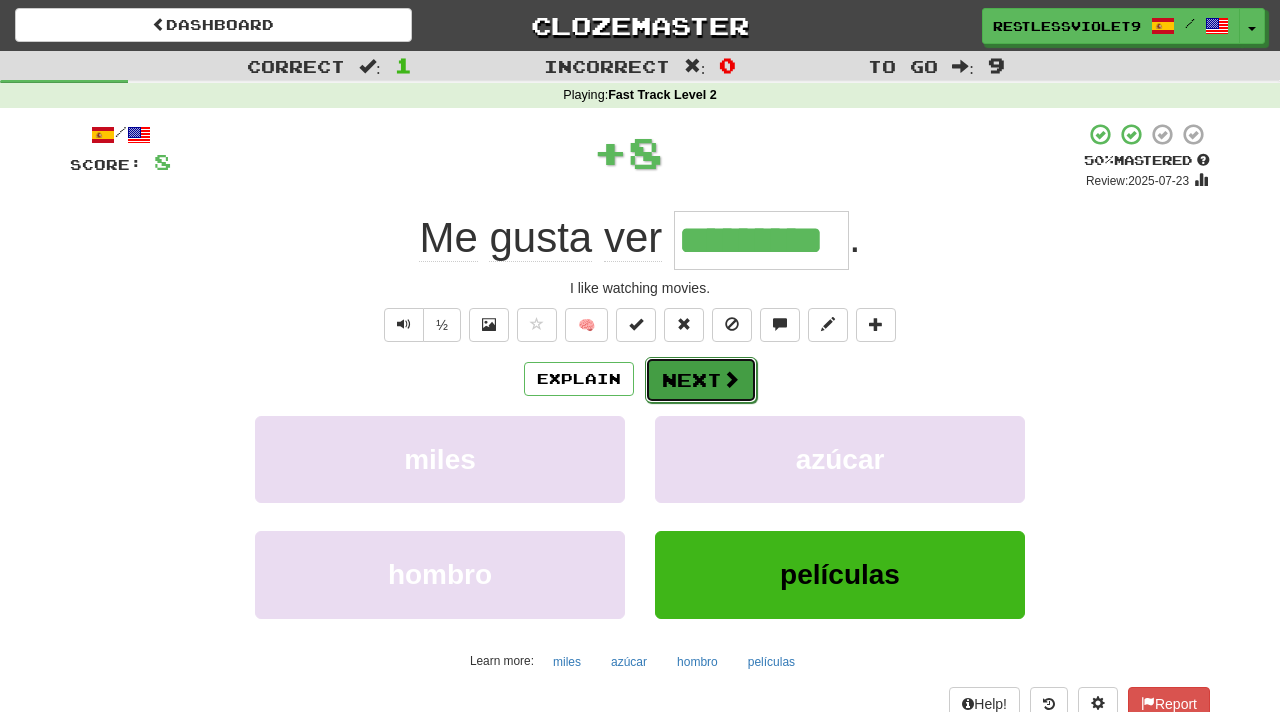 click on "Next" at bounding box center (701, 380) 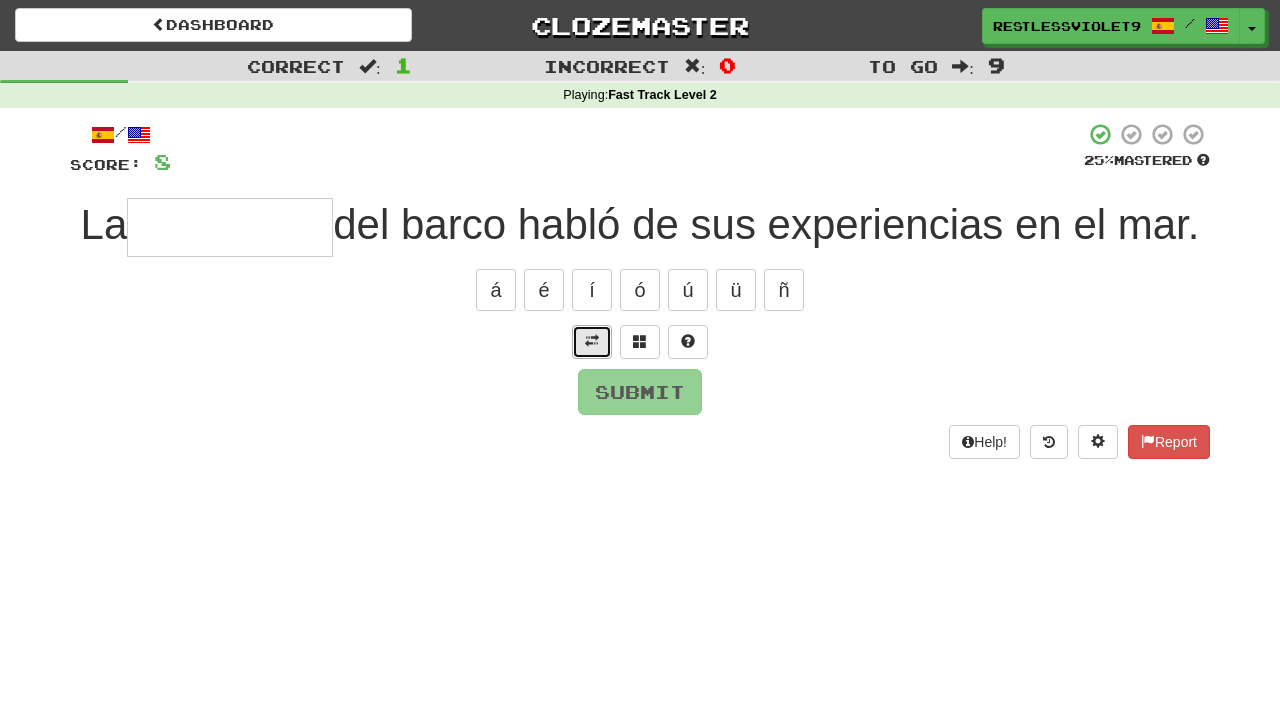 click at bounding box center [592, 341] 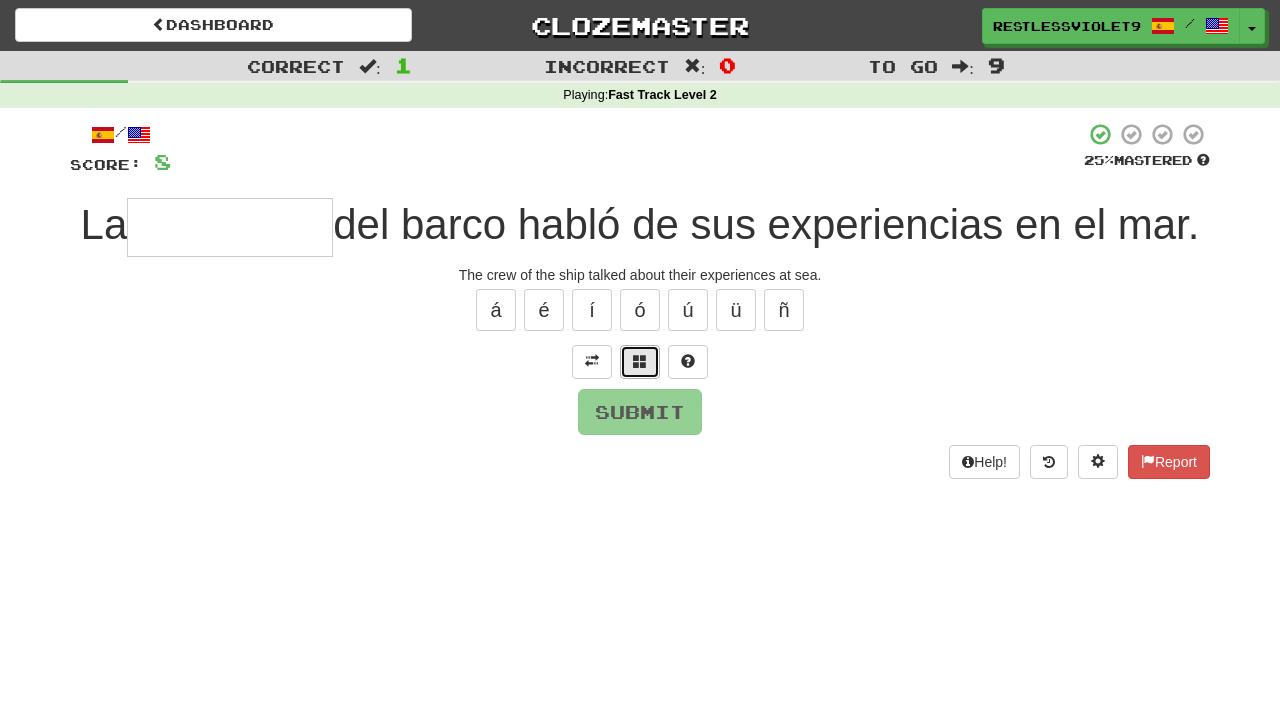 click at bounding box center (640, 361) 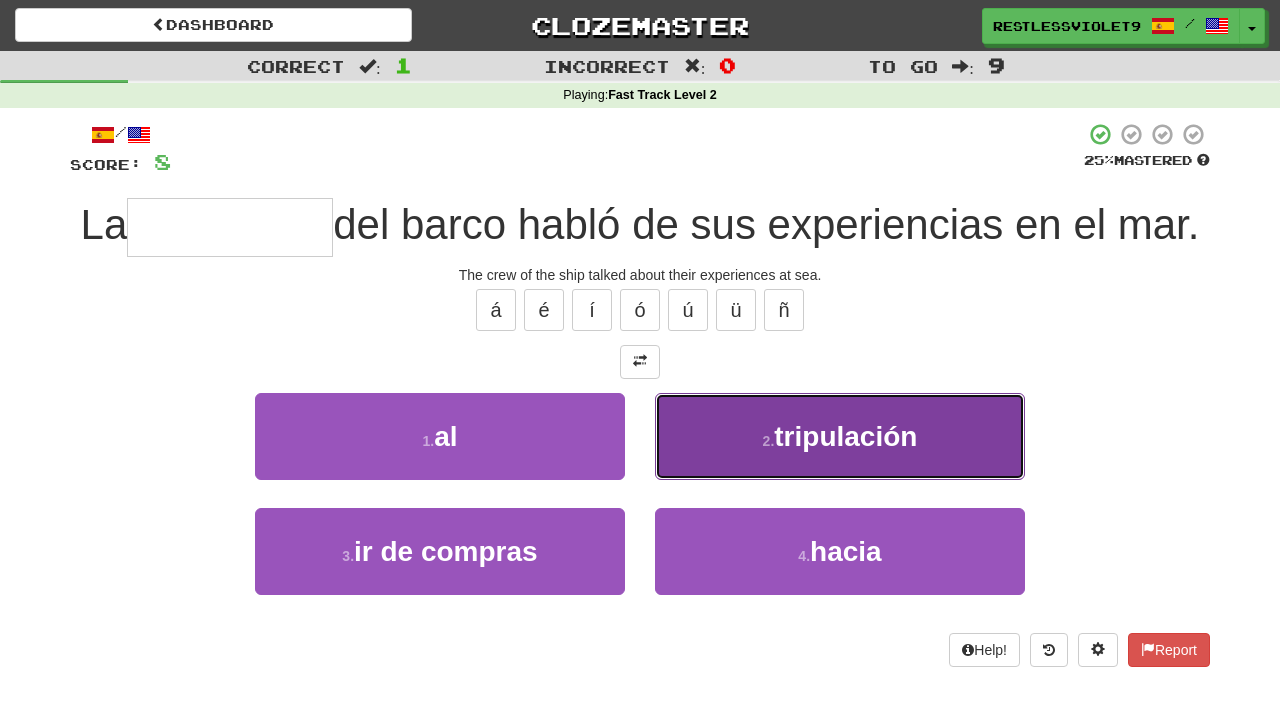 click on "tripulación" at bounding box center [845, 436] 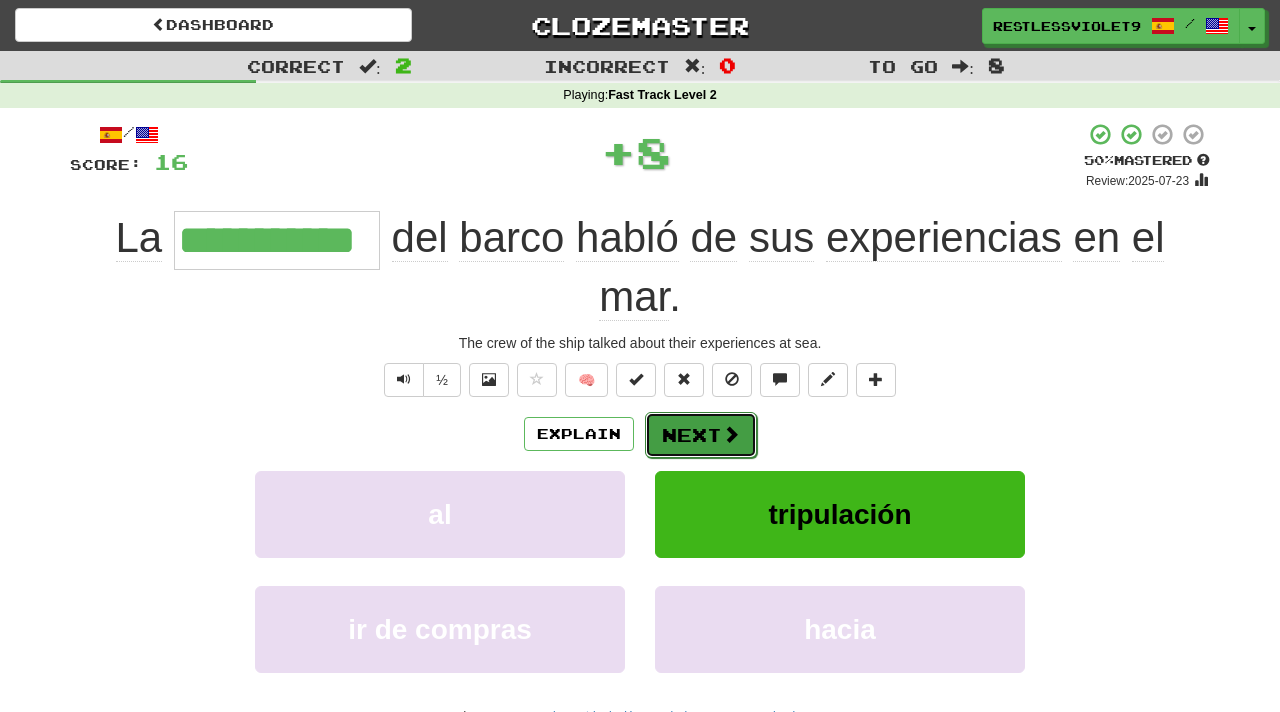 click at bounding box center (731, 434) 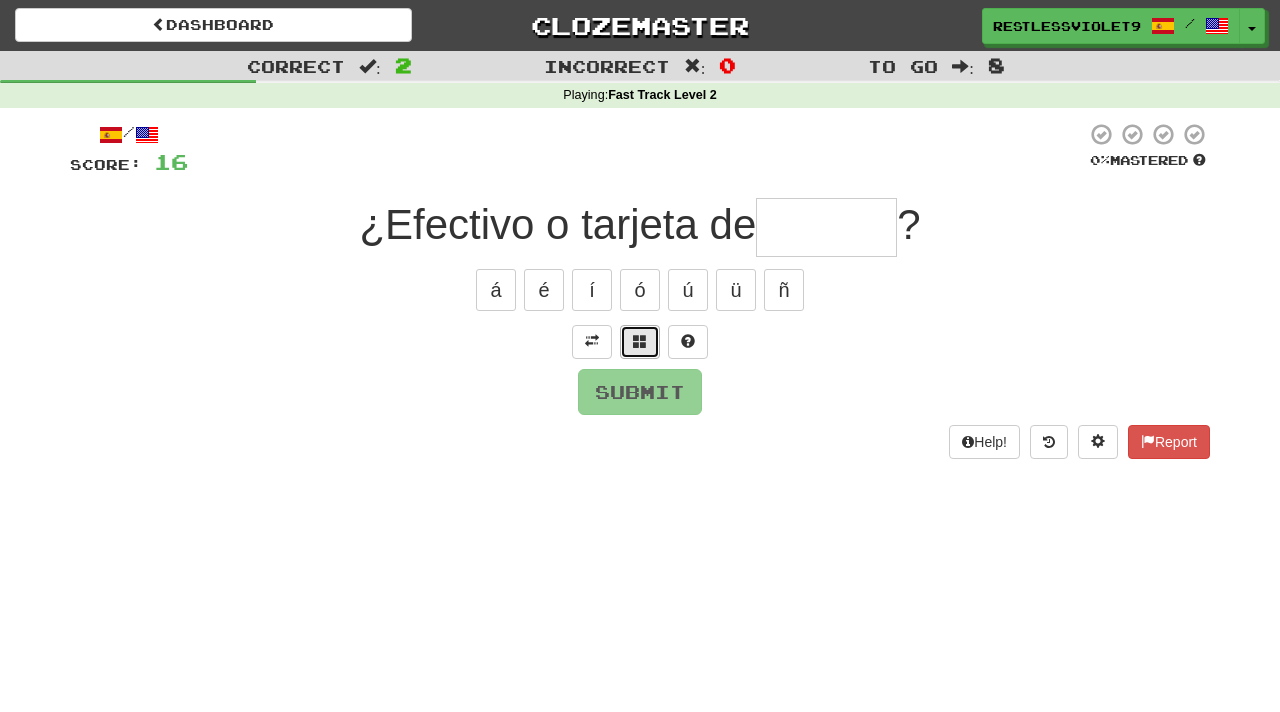 click at bounding box center (640, 341) 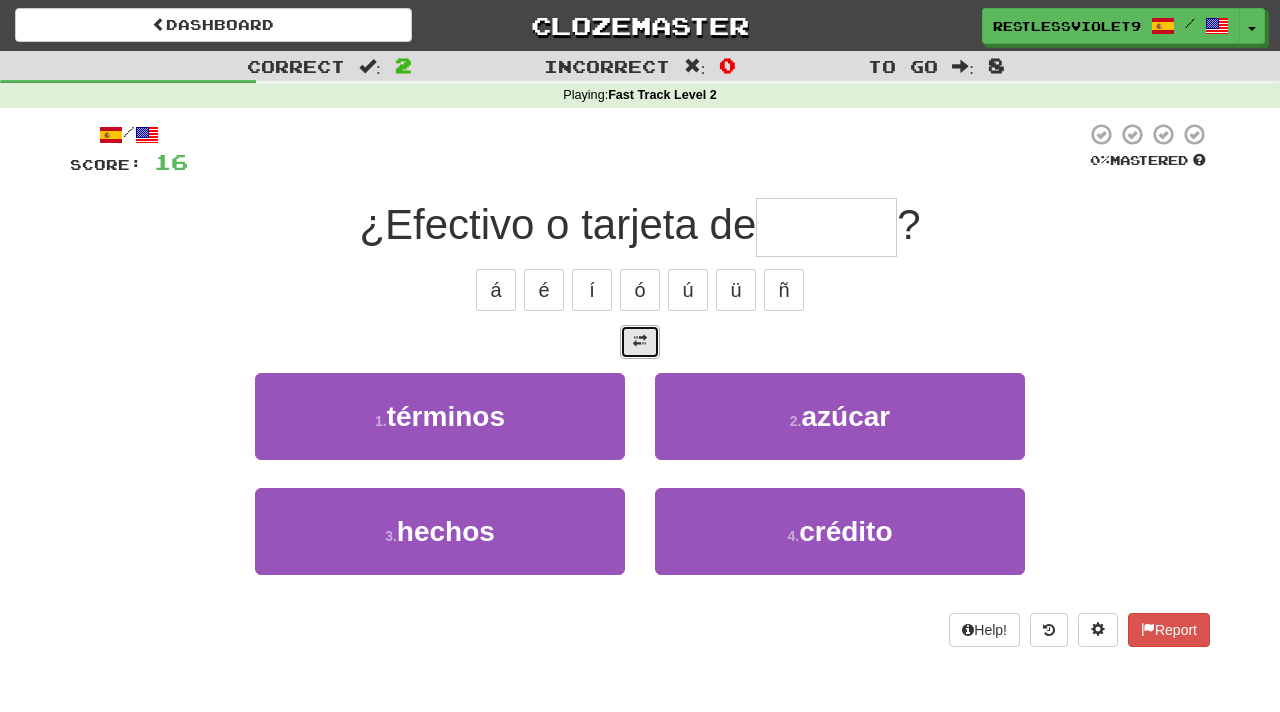 click at bounding box center (640, 341) 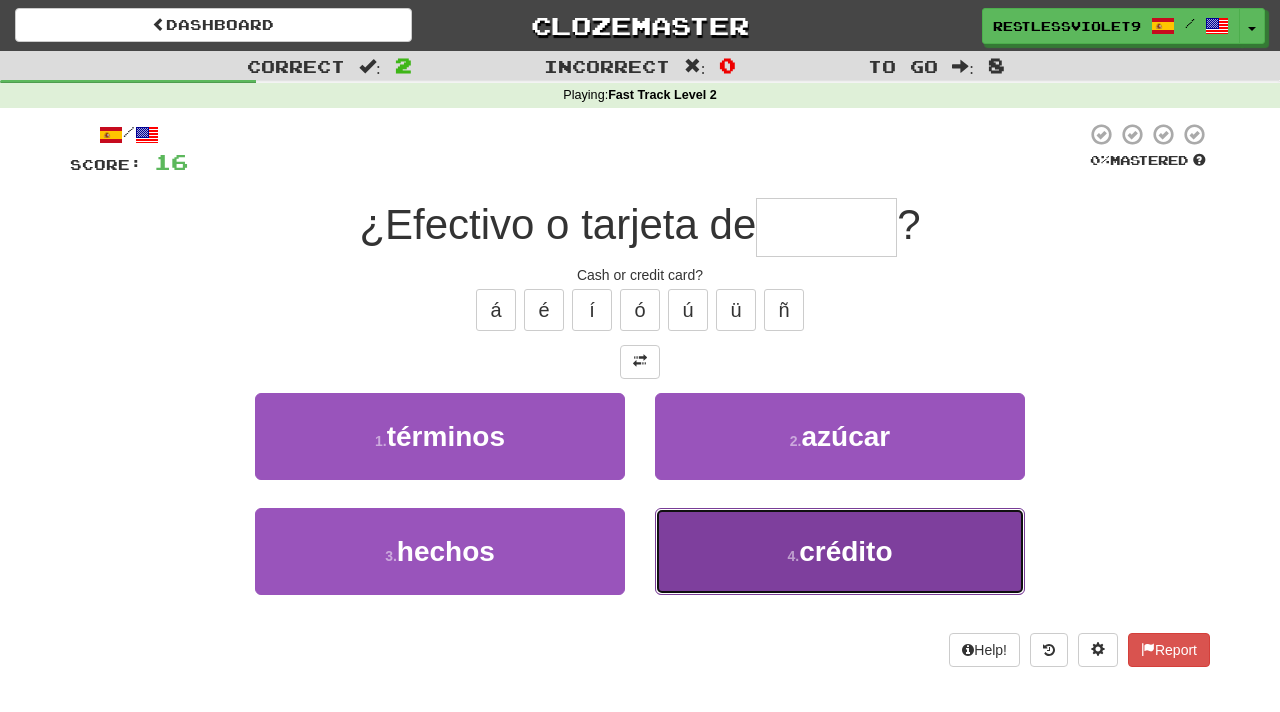 click on "crédito" at bounding box center [845, 551] 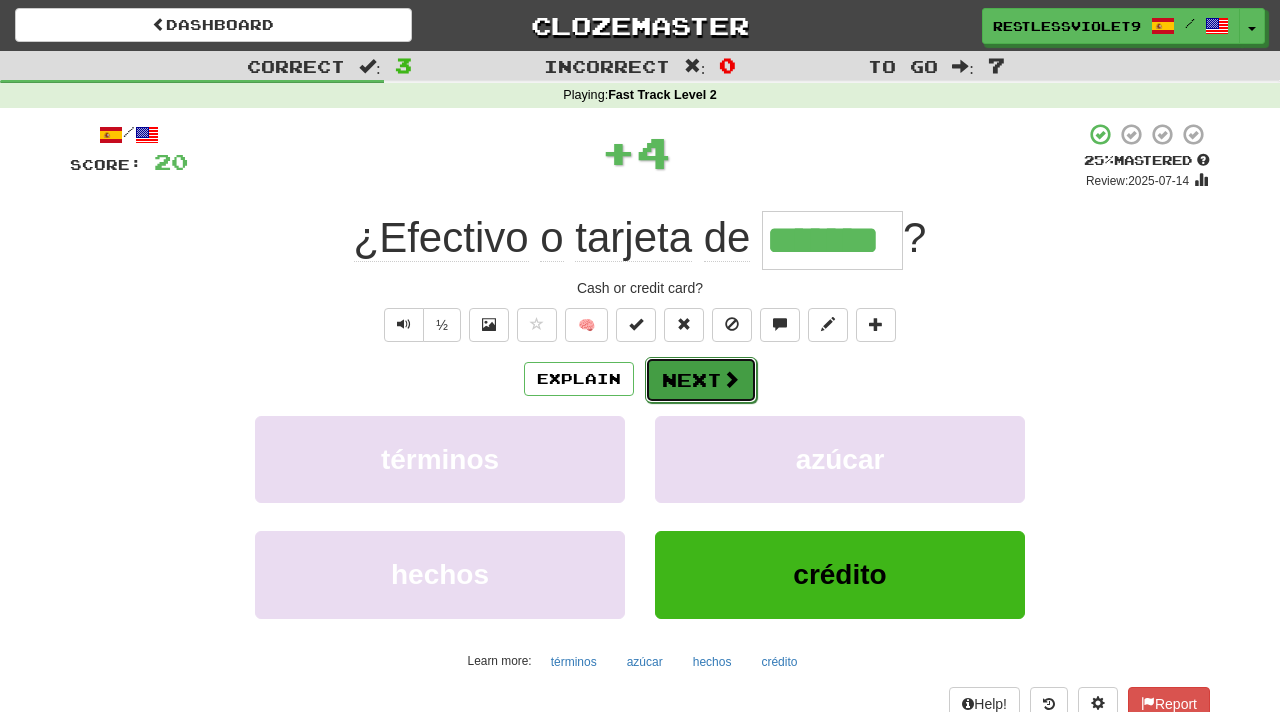 click on "Next" at bounding box center [701, 380] 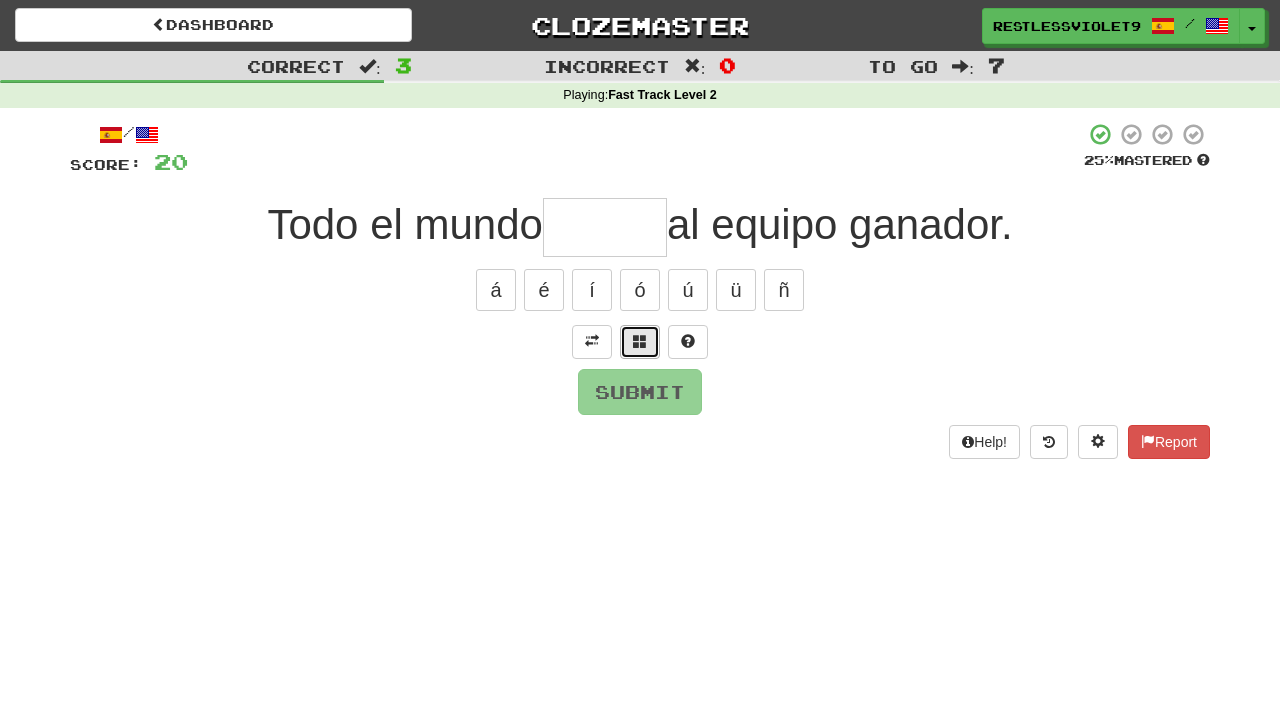 click at bounding box center [640, 341] 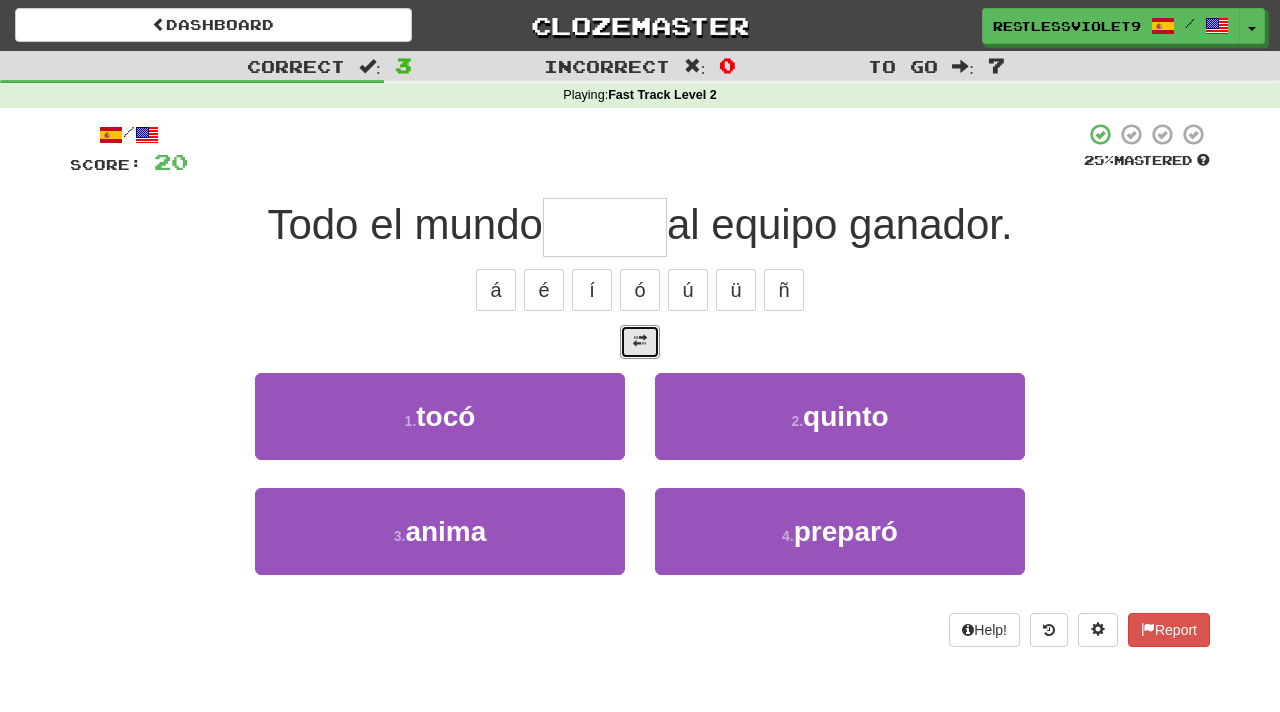 click at bounding box center (640, 341) 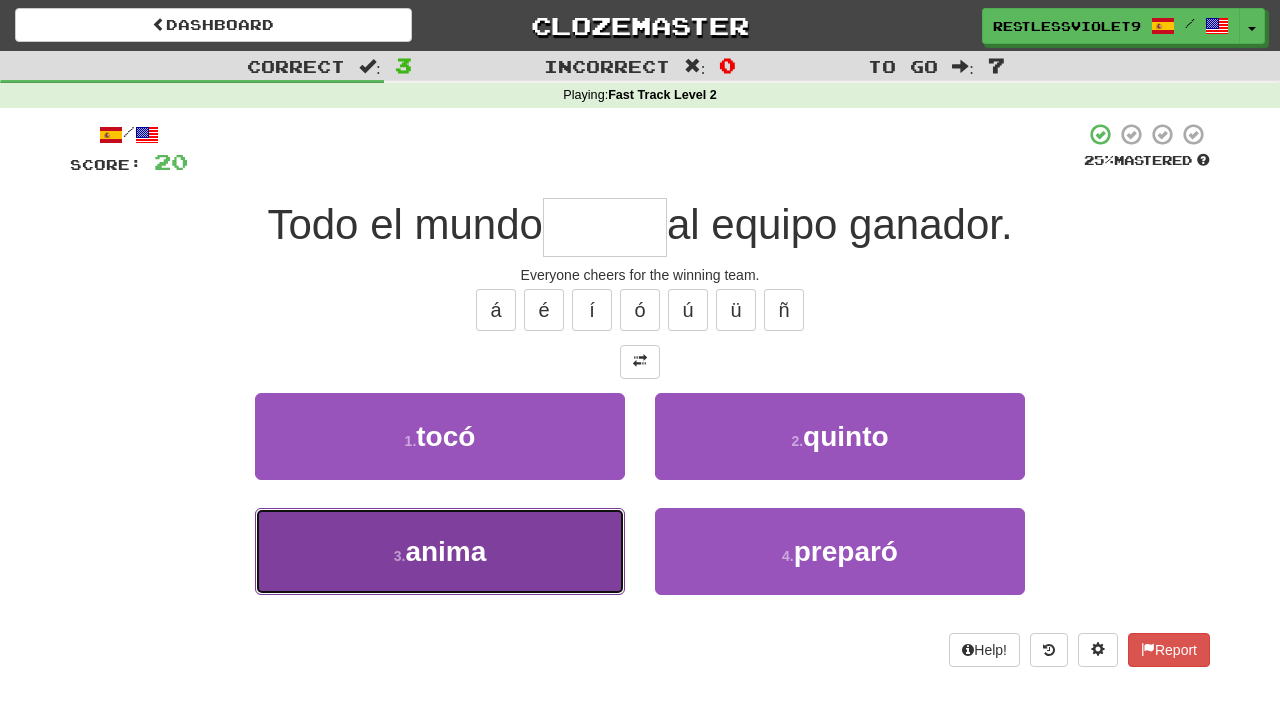 click on "anima" at bounding box center [445, 551] 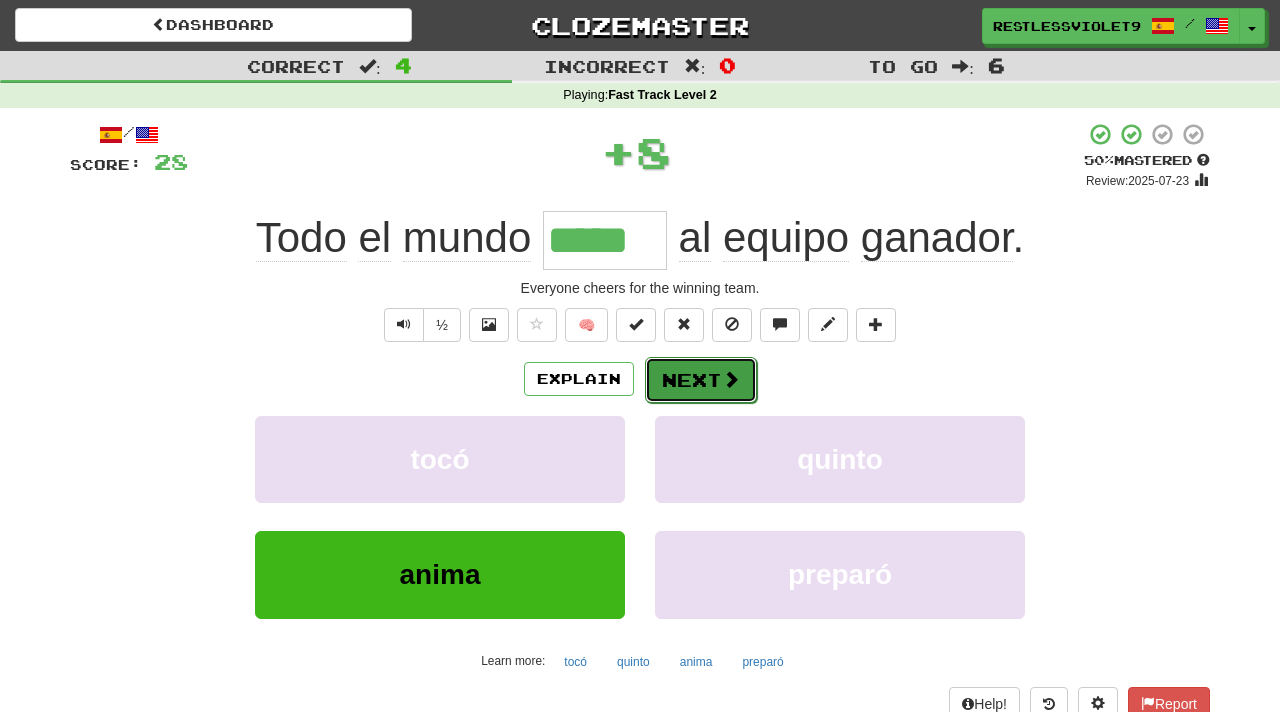 click on "Next" at bounding box center [701, 380] 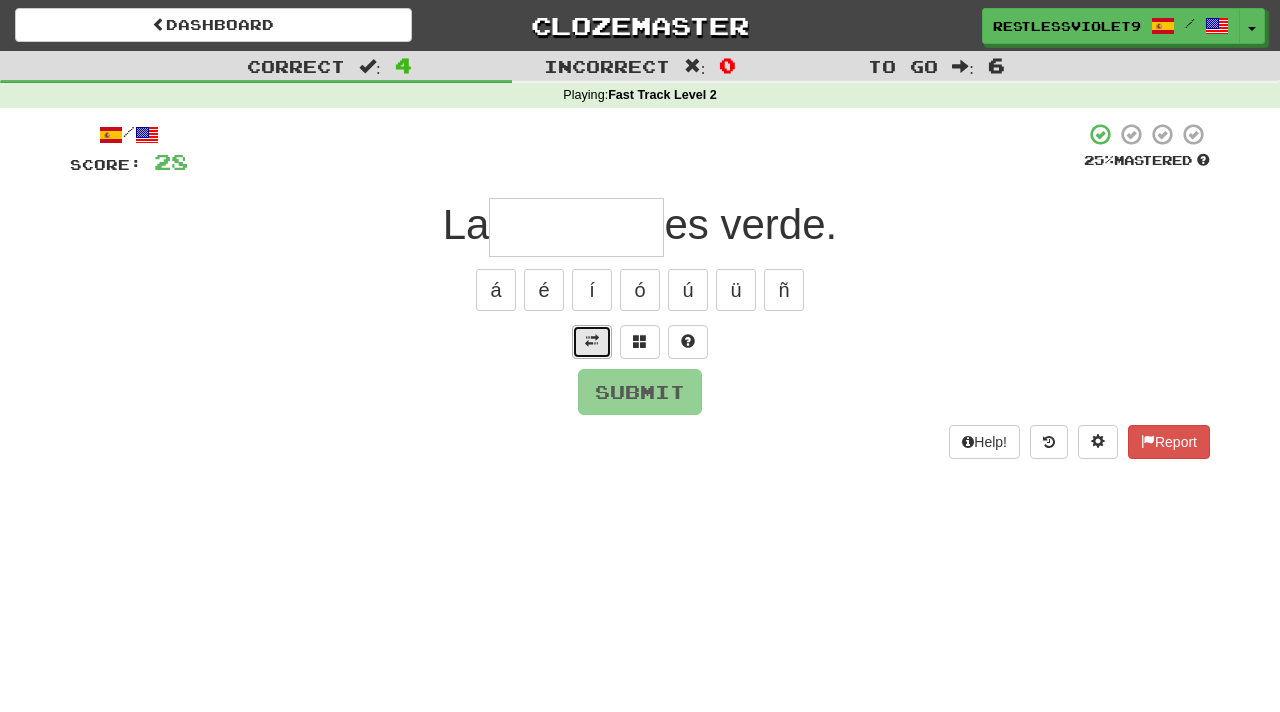 click at bounding box center (592, 341) 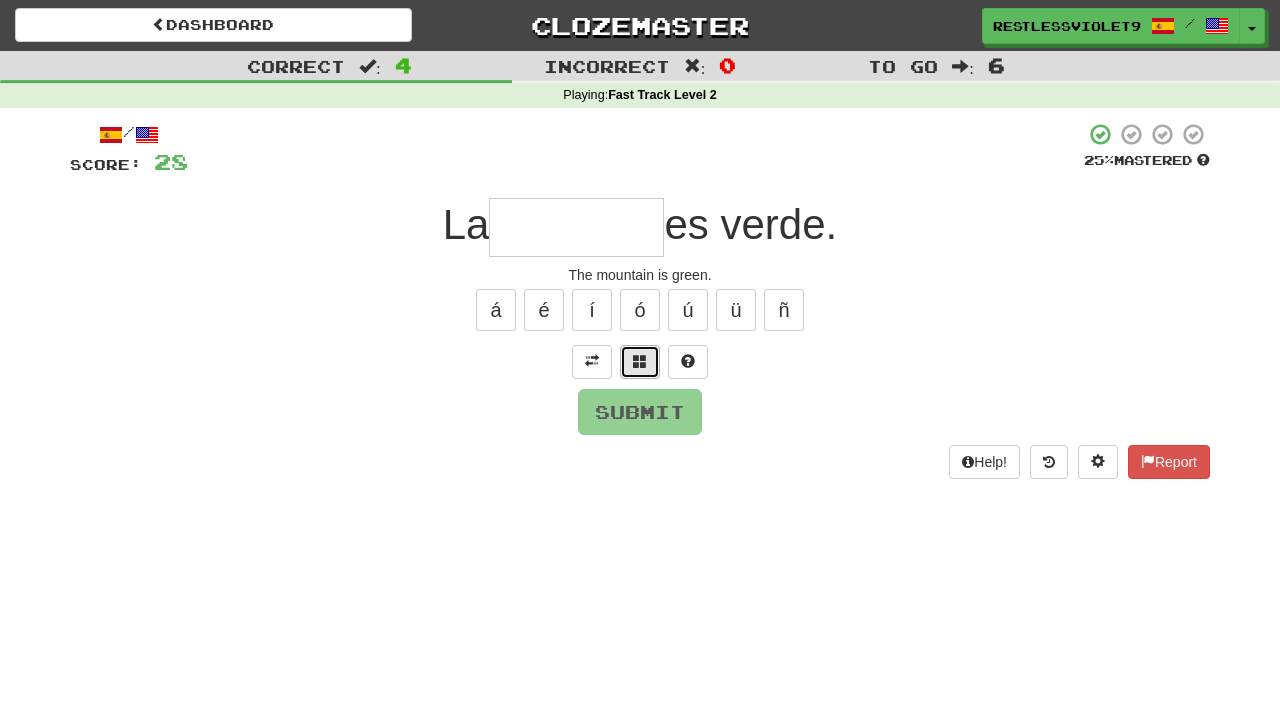 click at bounding box center (640, 361) 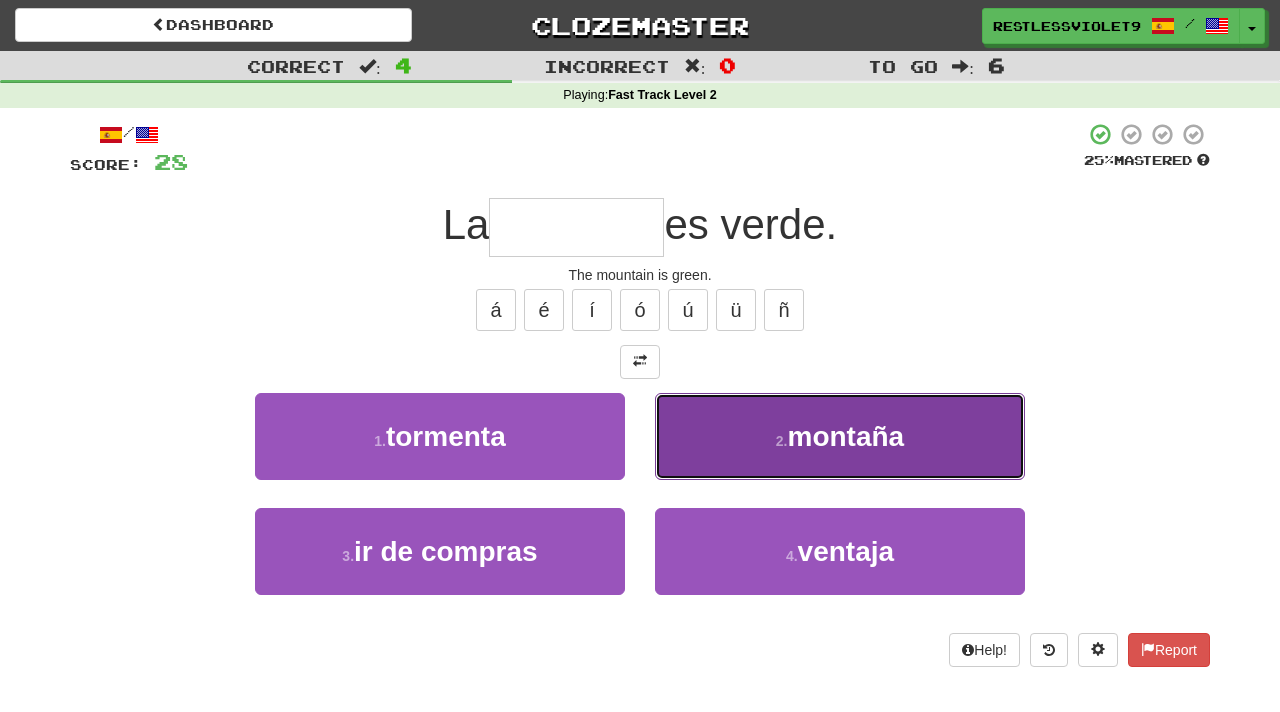 click on "montaña" at bounding box center [846, 436] 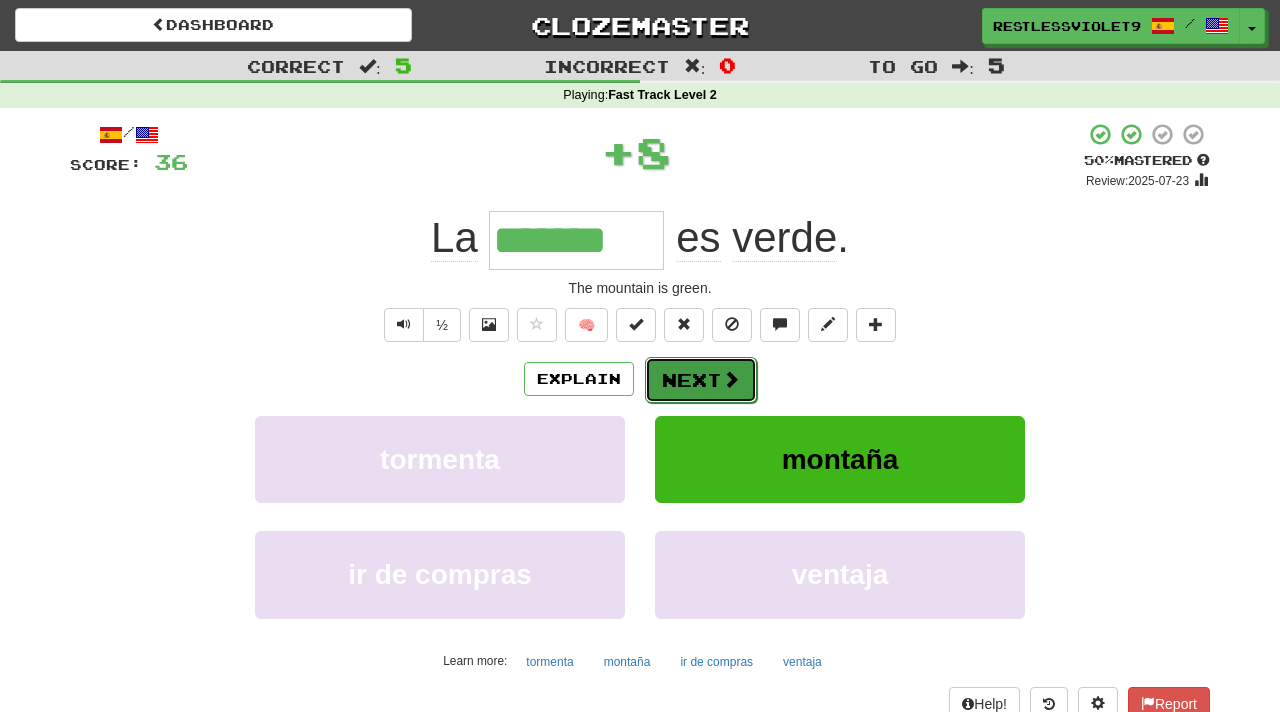 click on "Next" at bounding box center (701, 380) 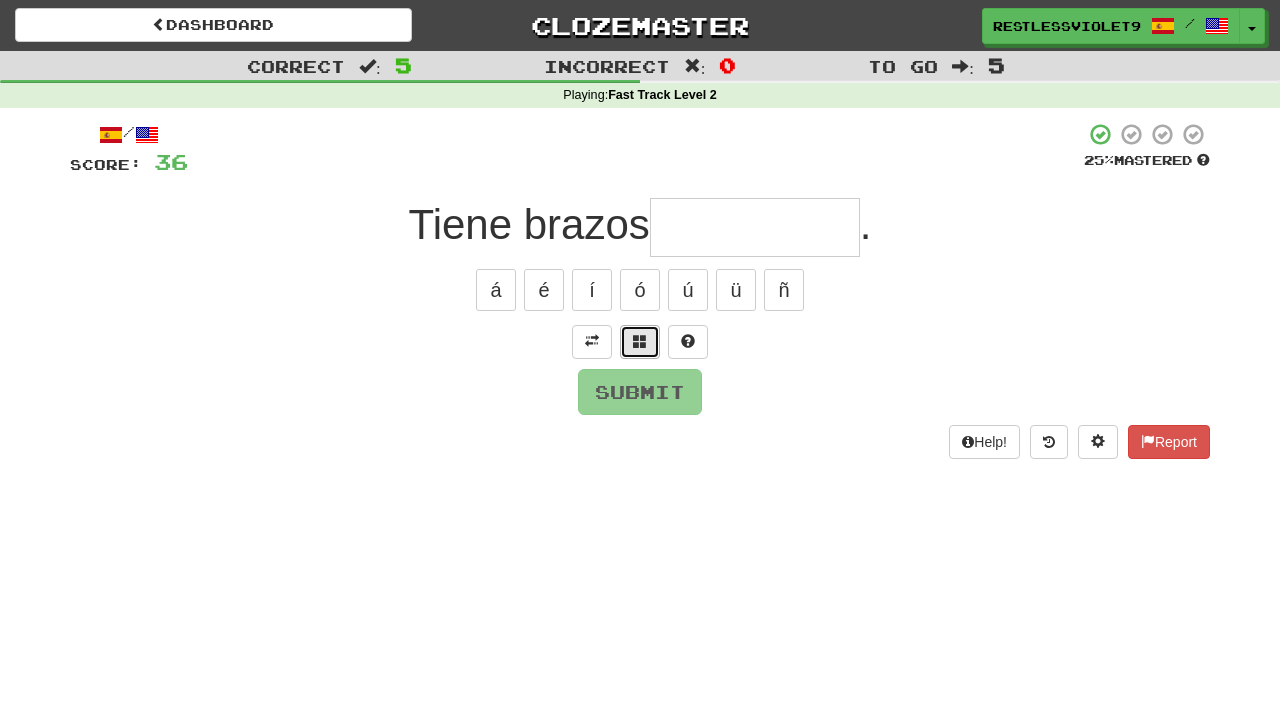 click at bounding box center [640, 341] 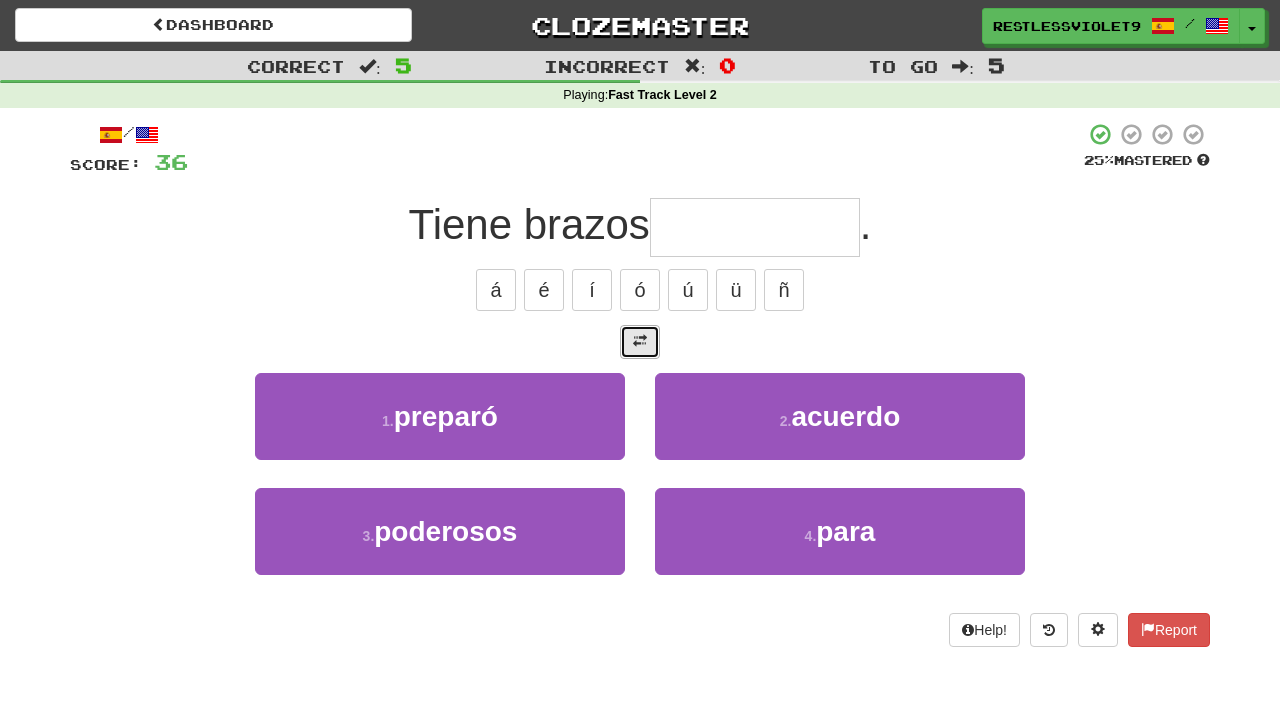 click at bounding box center (640, 341) 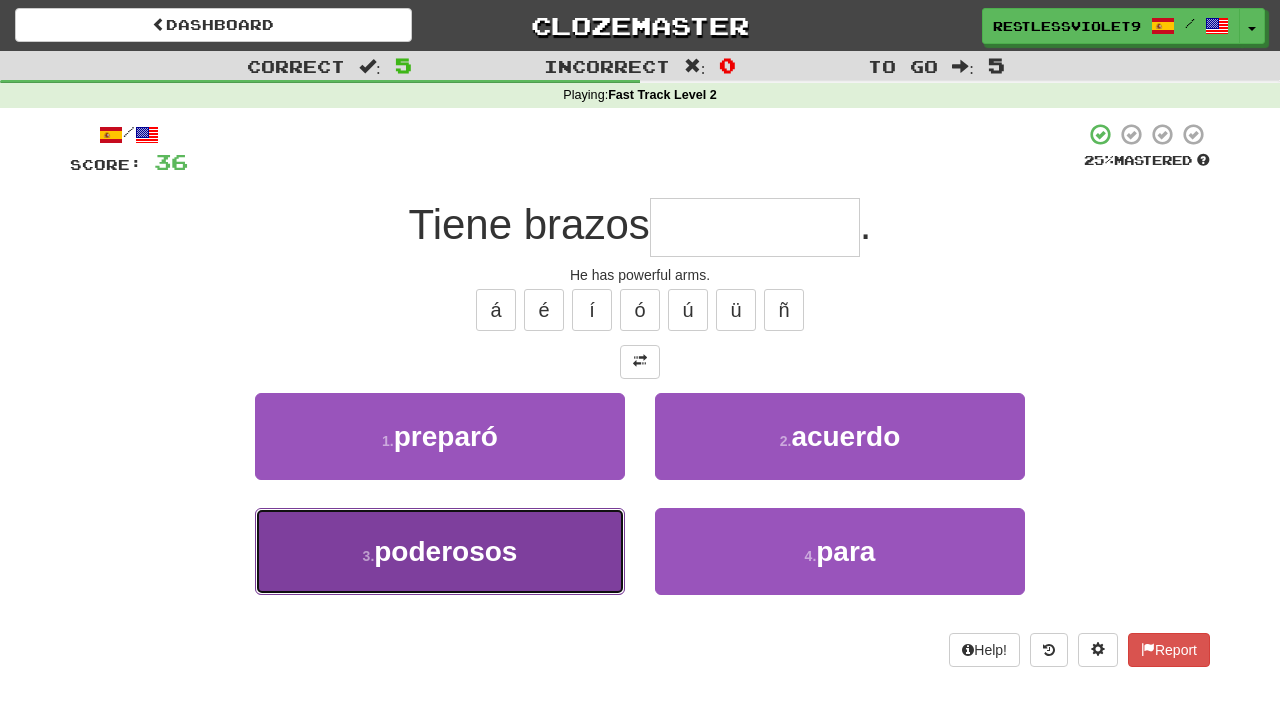 click on "poderosos" at bounding box center (445, 551) 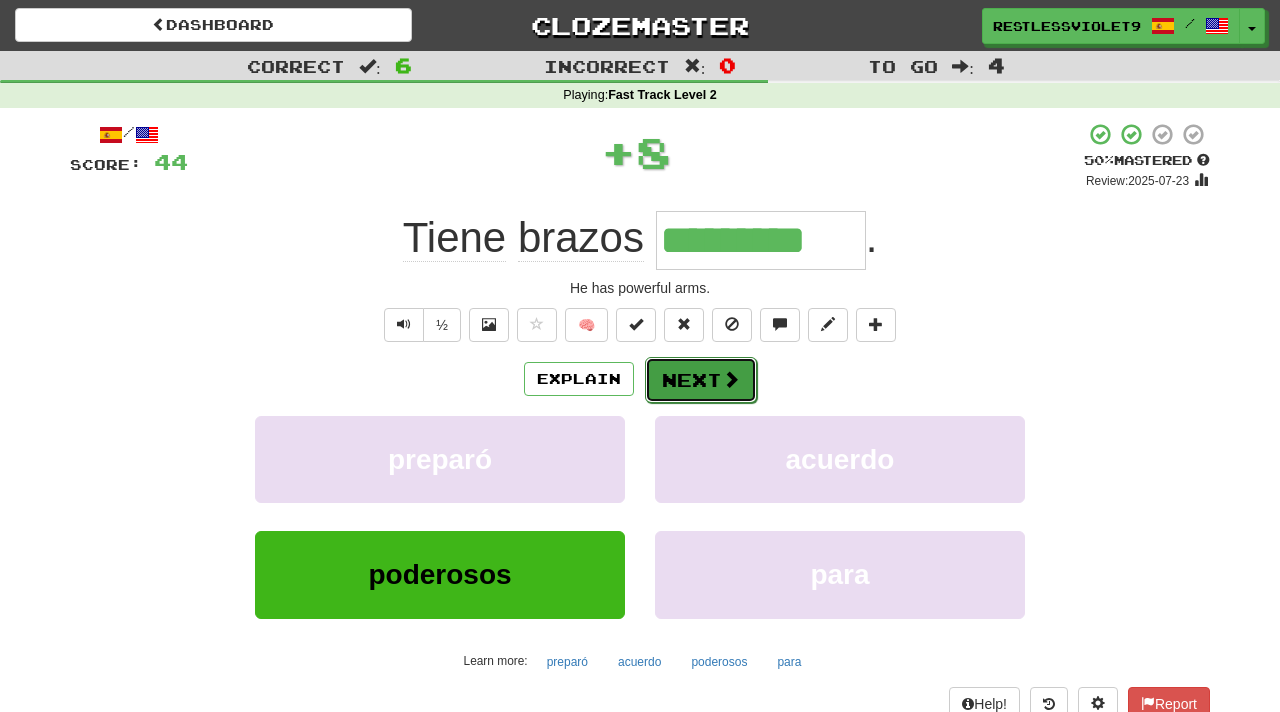 click on "Next" at bounding box center [701, 380] 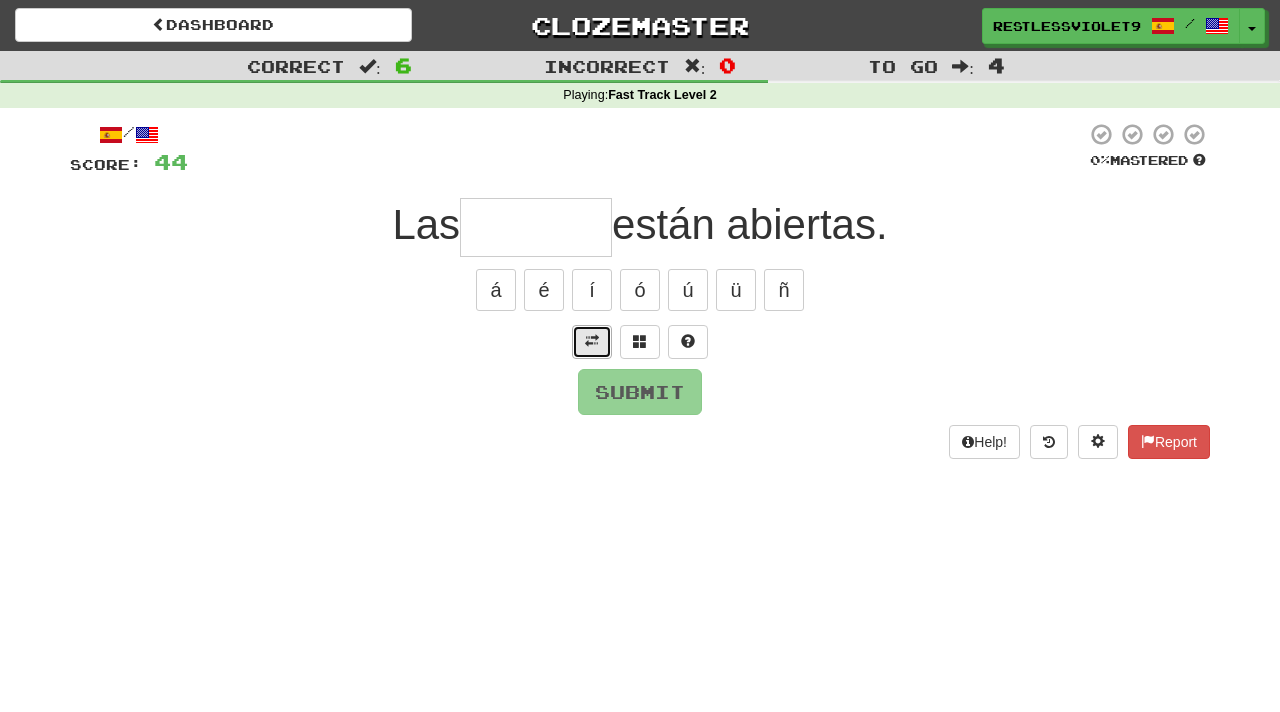 click at bounding box center [592, 341] 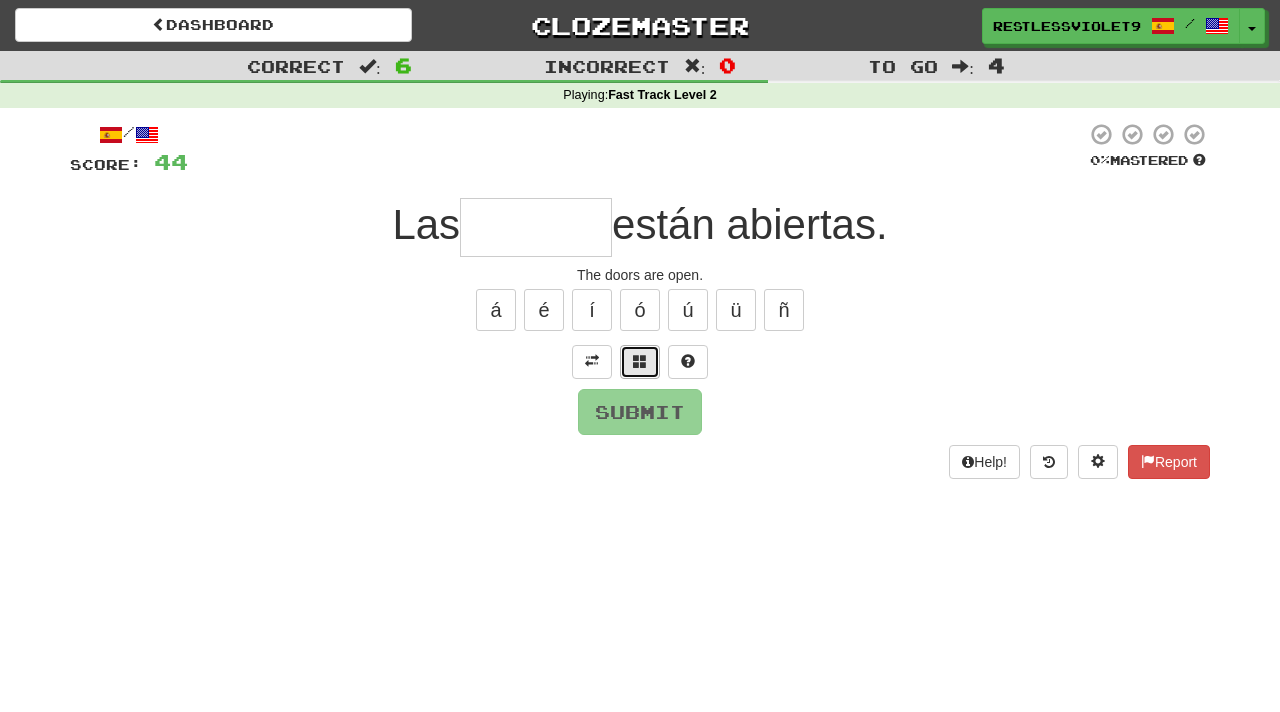 click at bounding box center [640, 361] 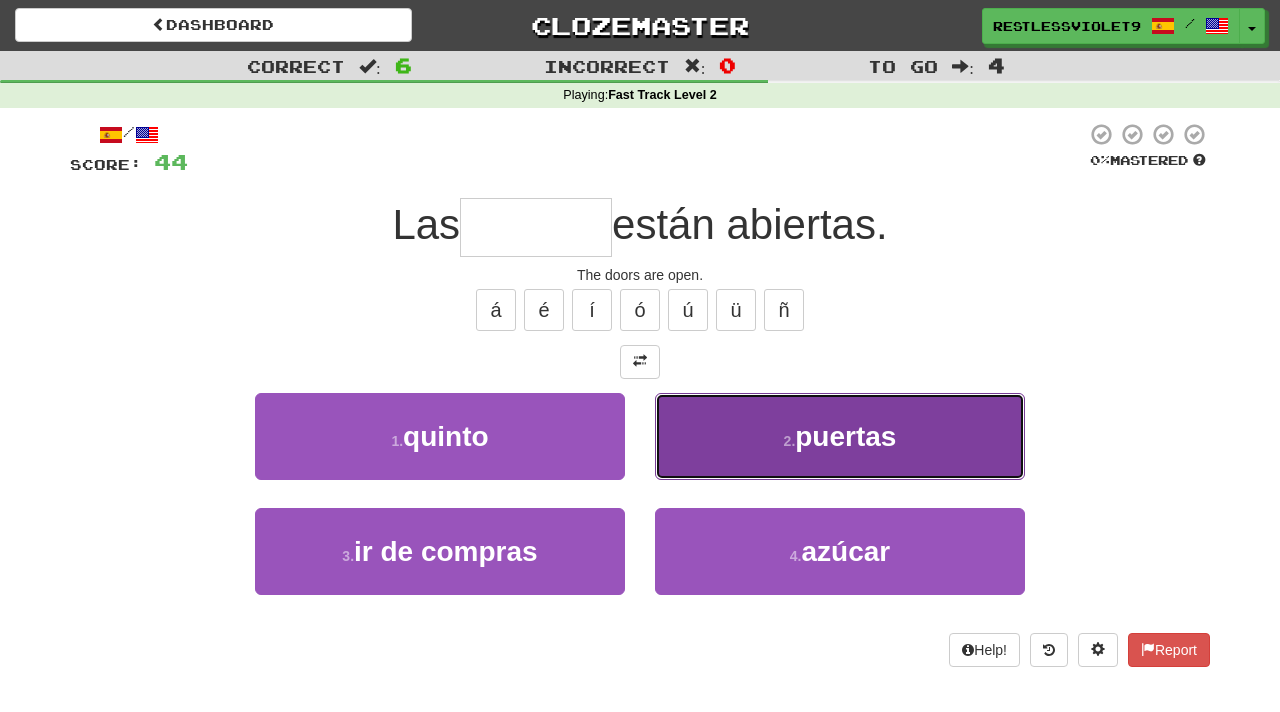 click on "puertas" at bounding box center (845, 436) 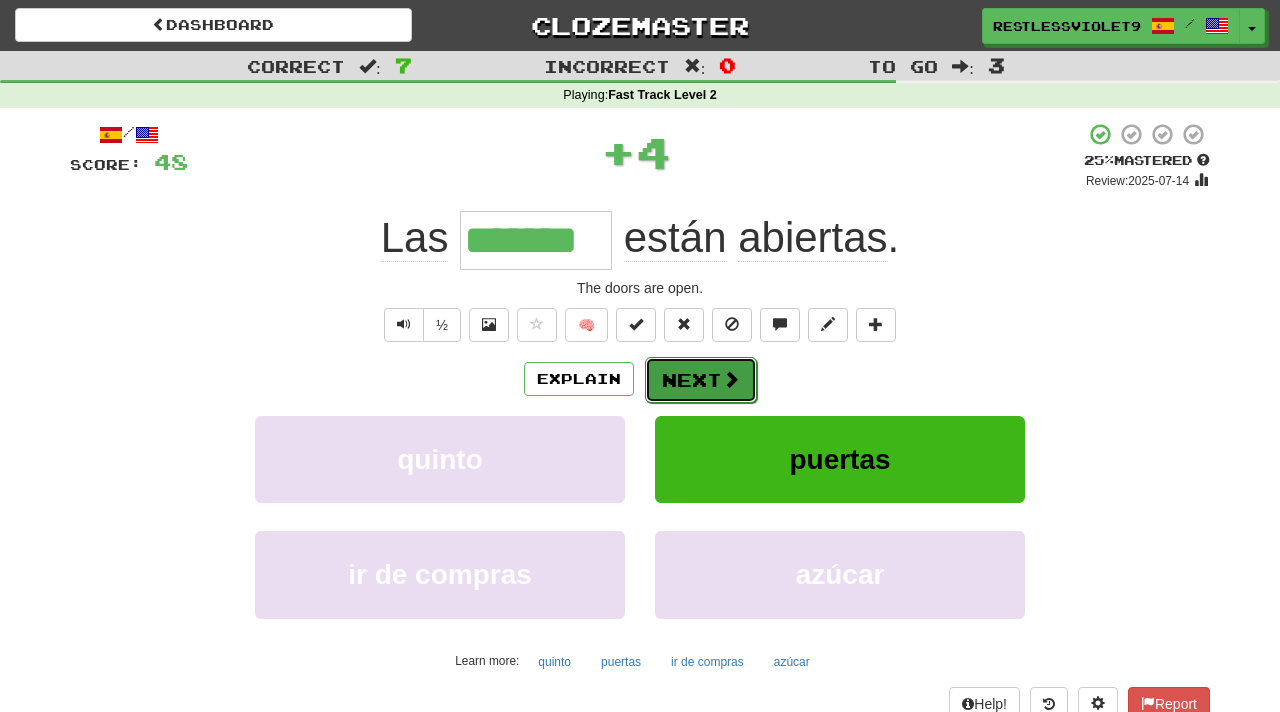 click on "Next" at bounding box center (701, 380) 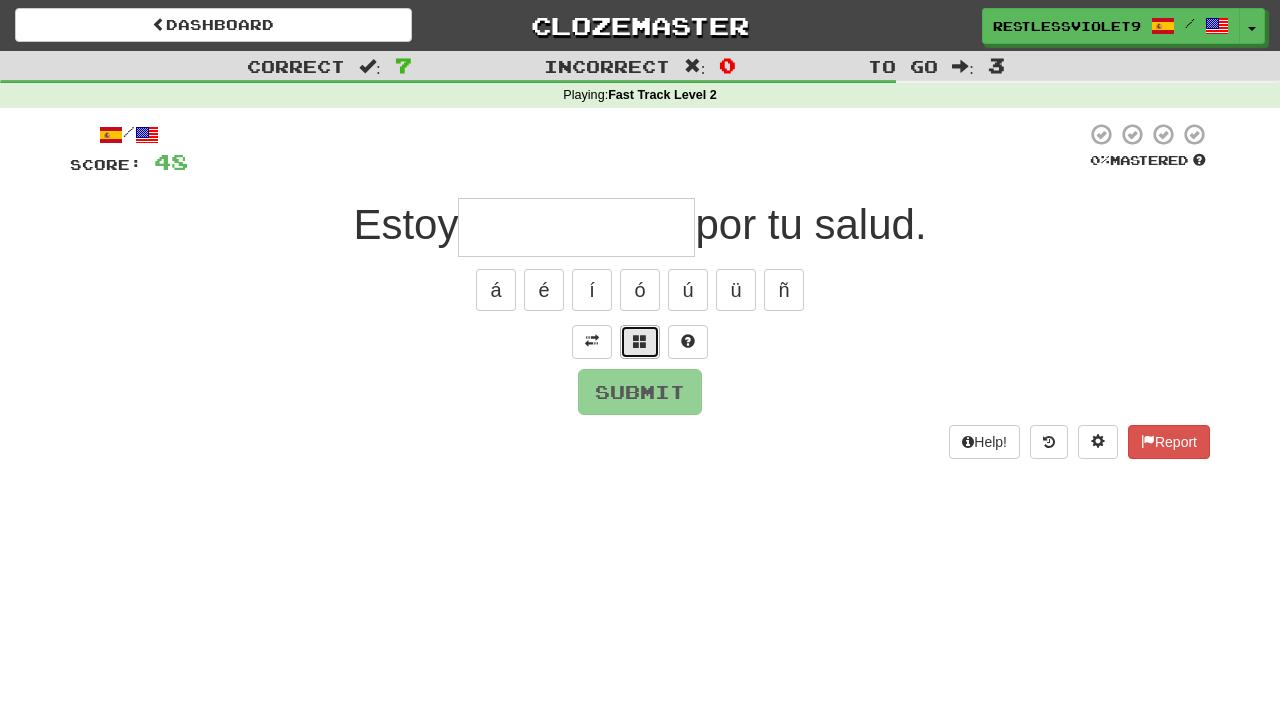 click at bounding box center (640, 341) 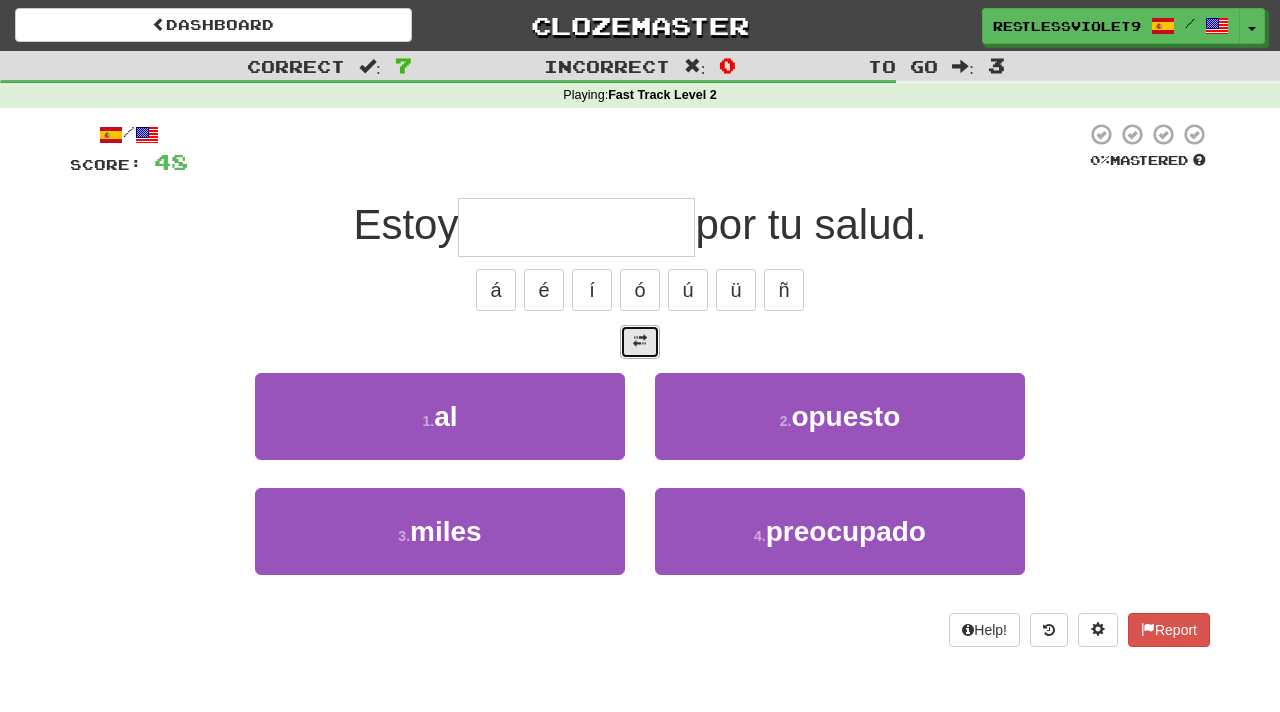 click at bounding box center (640, 341) 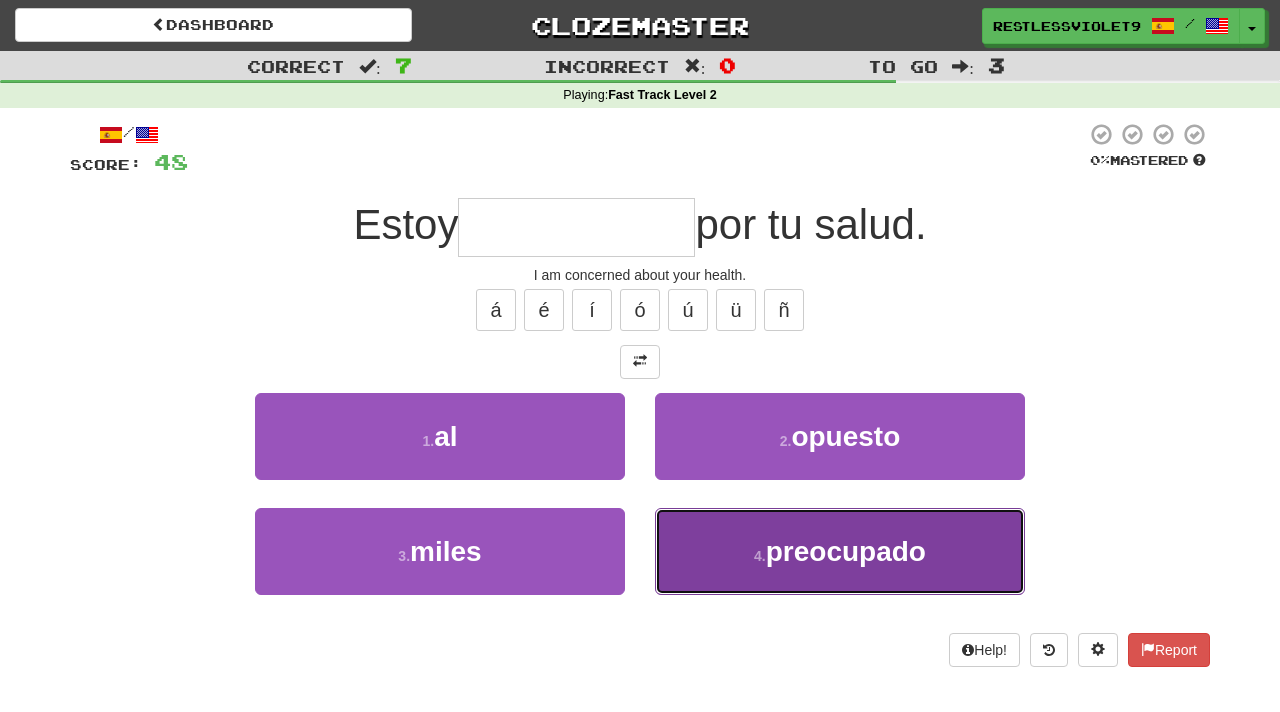 click on "preocupado" at bounding box center [846, 551] 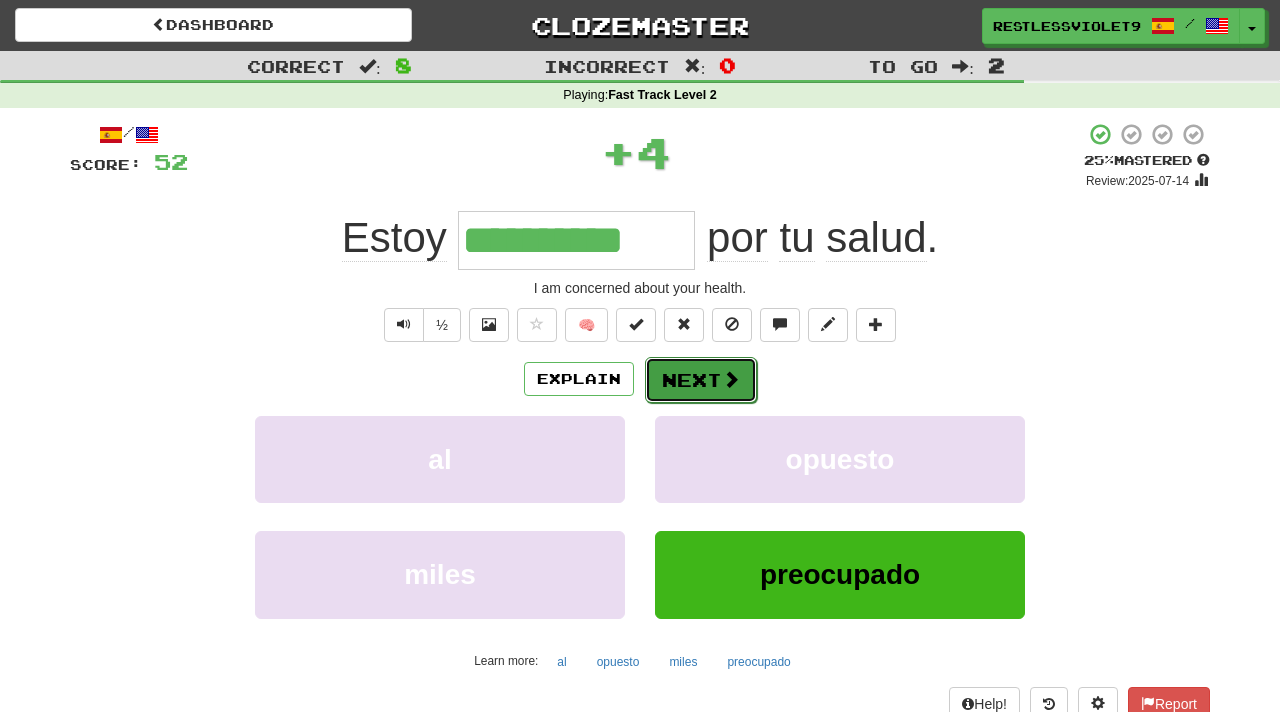 click on "Next" at bounding box center [701, 380] 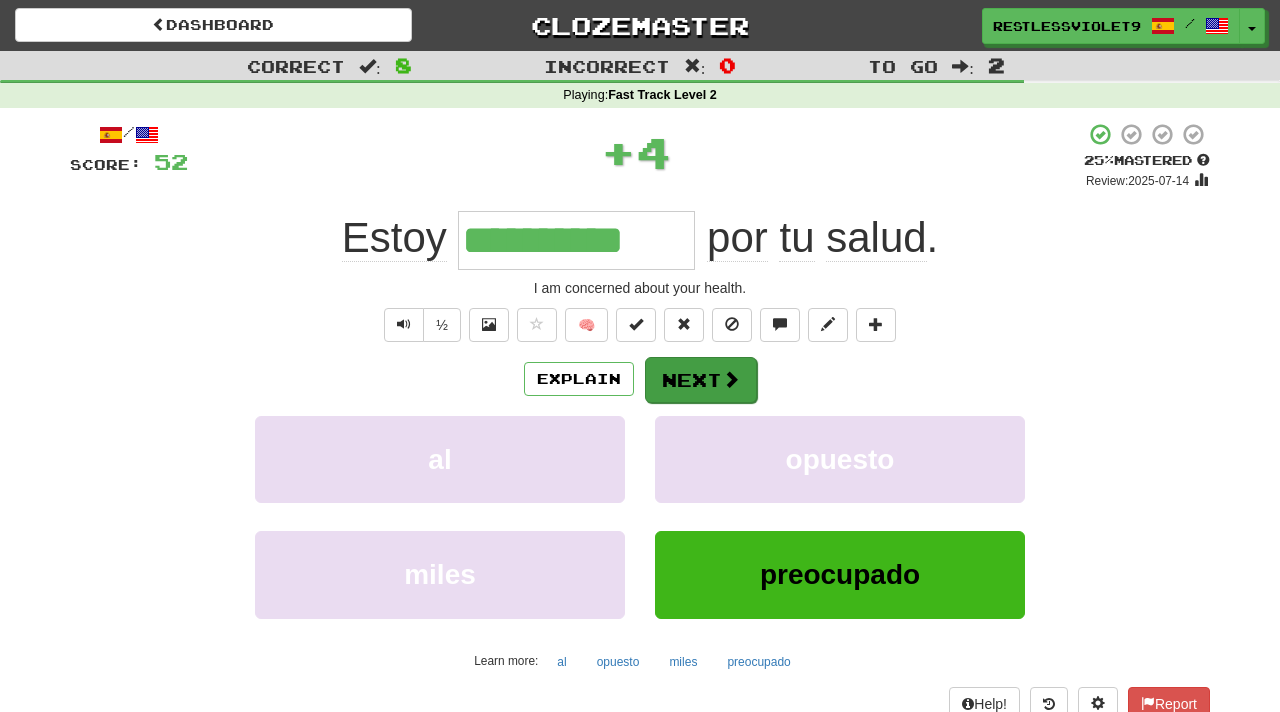 type 